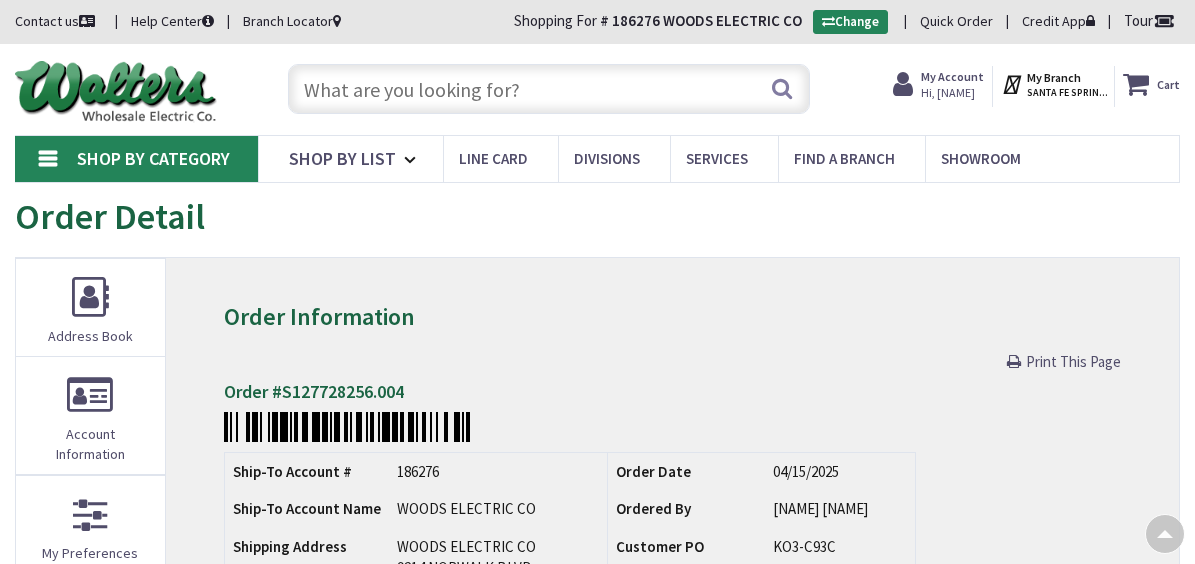 scroll, scrollTop: 402, scrollLeft: 0, axis: vertical 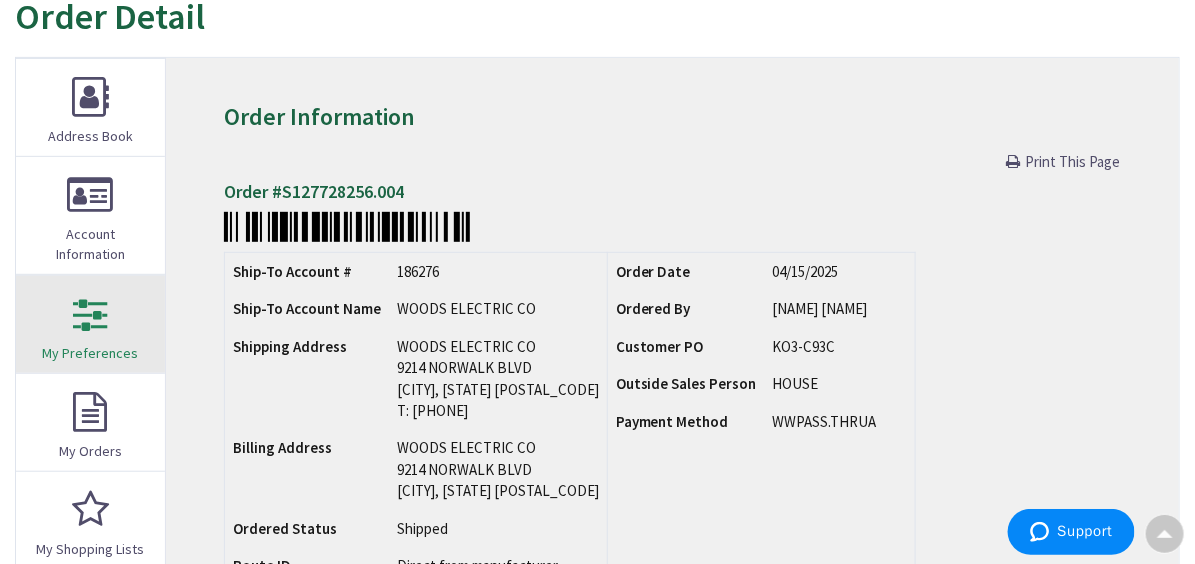drag, startPoint x: 1005, startPoint y: 155, endPoint x: 137, endPoint y: 450, distance: 916.7601 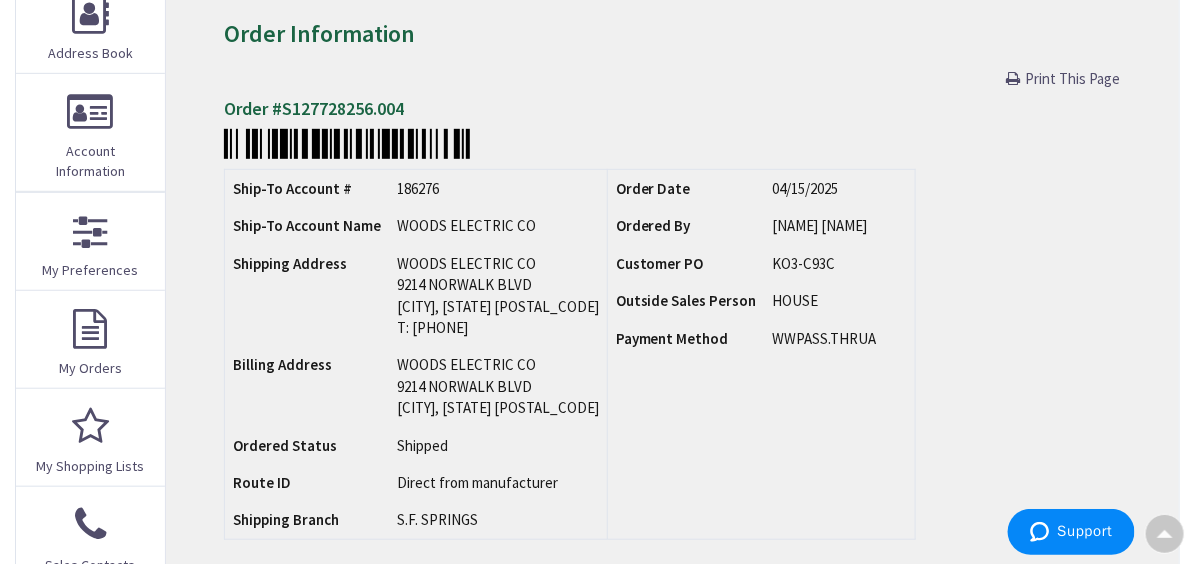 scroll, scrollTop: 0, scrollLeft: 0, axis: both 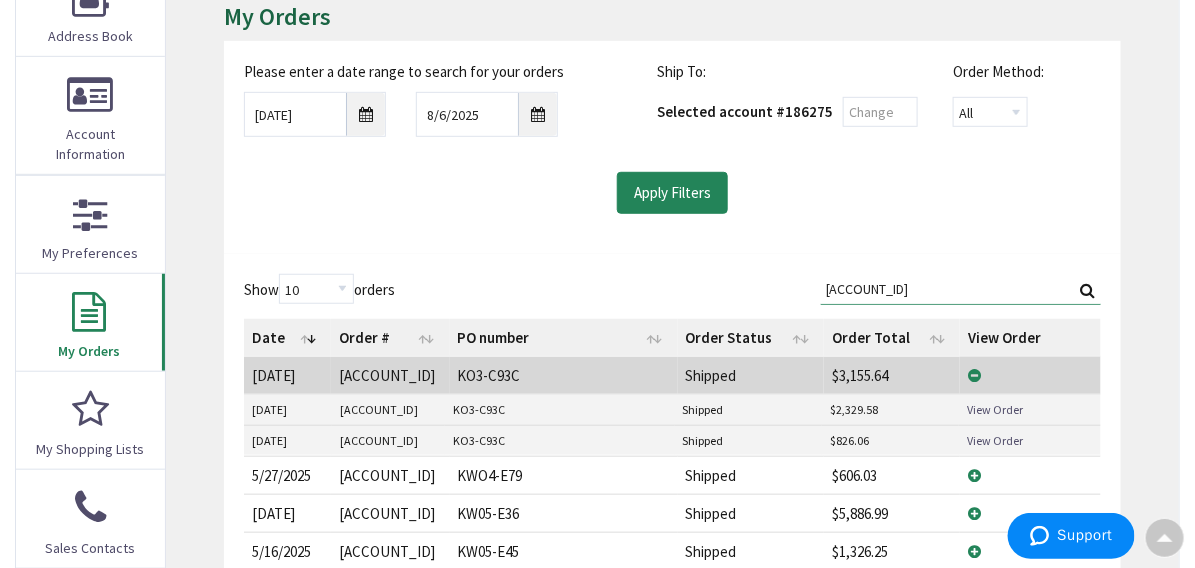 click on "View Order" at bounding box center [1029, 410] 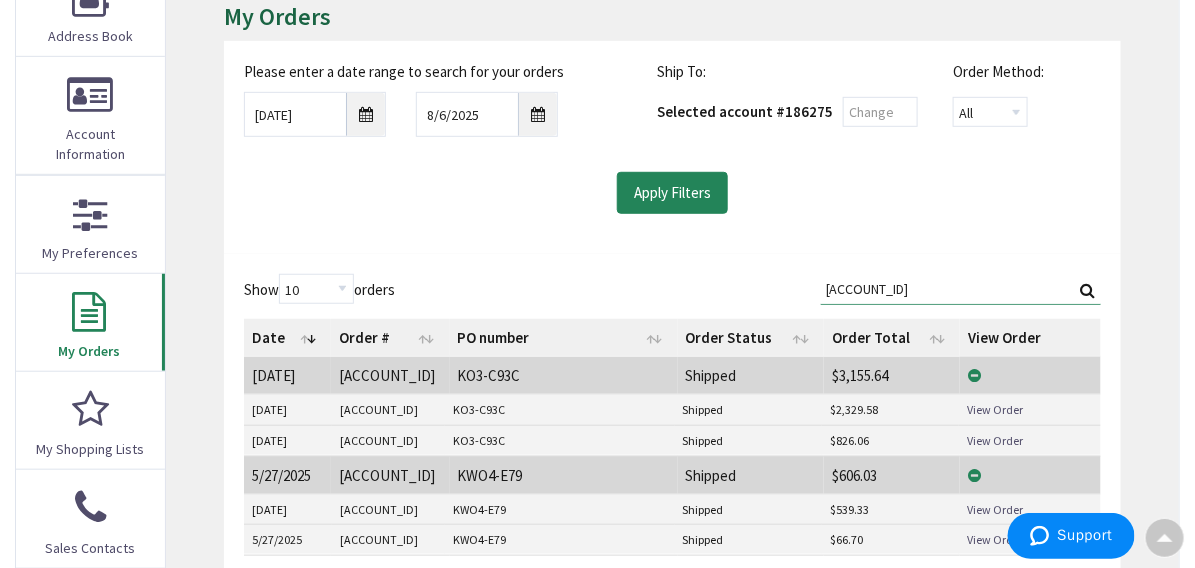 click on "View Order" at bounding box center [995, 509] 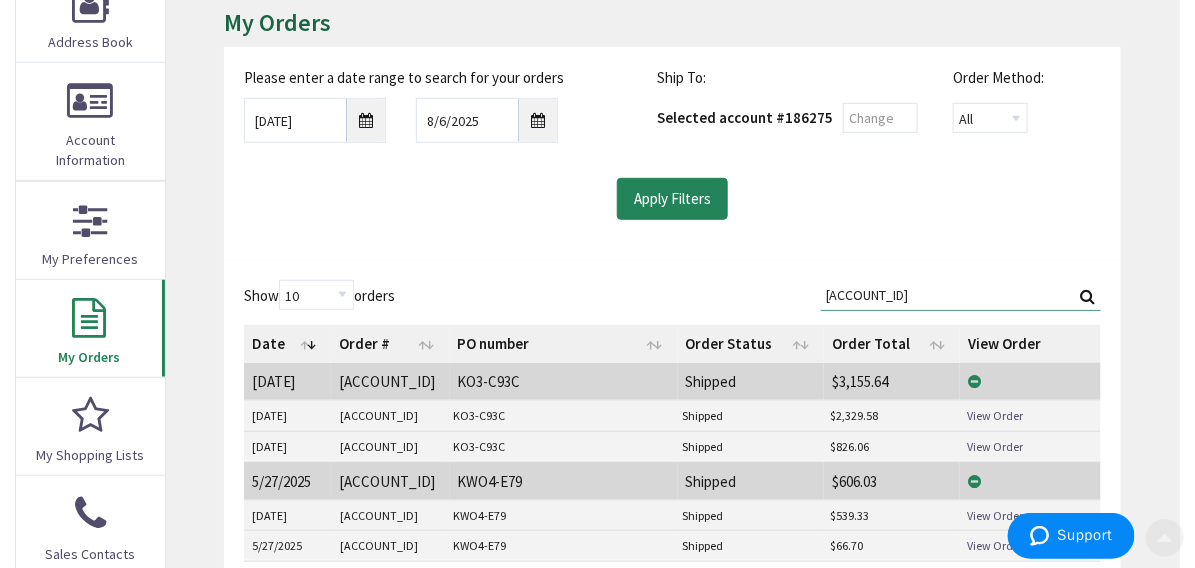 scroll, scrollTop: 300, scrollLeft: 0, axis: vertical 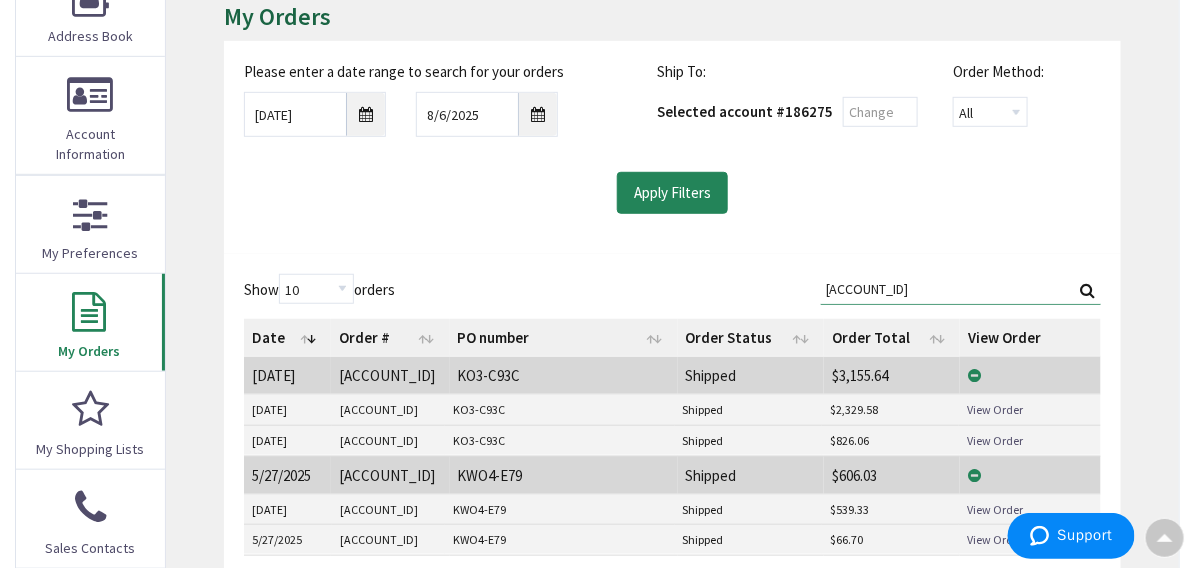 click on "View Order" at bounding box center [995, 440] 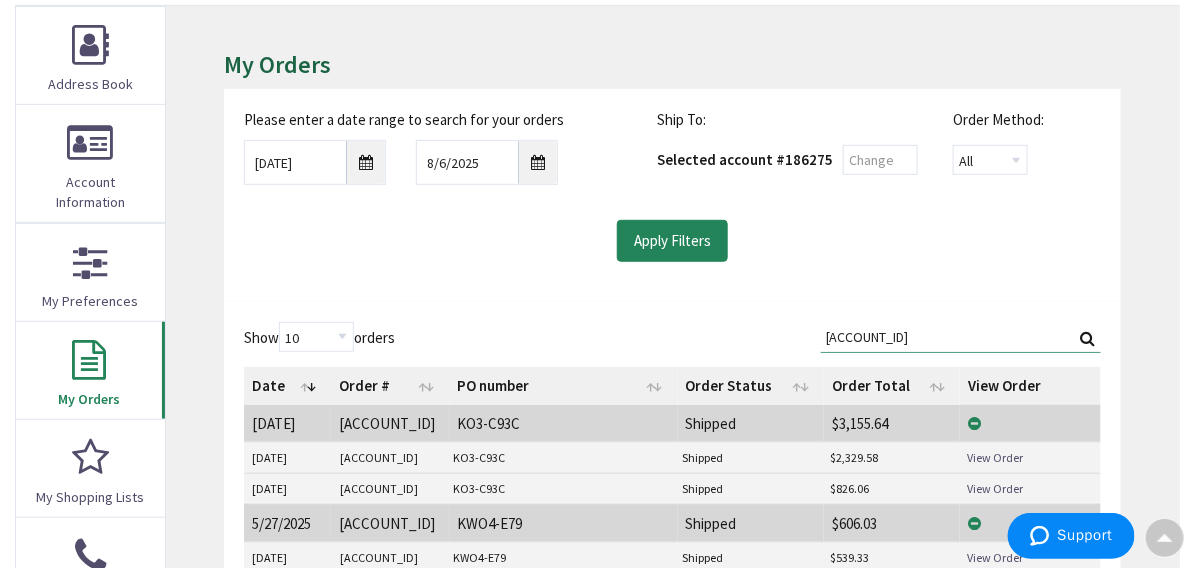 scroll, scrollTop: 0, scrollLeft: 0, axis: both 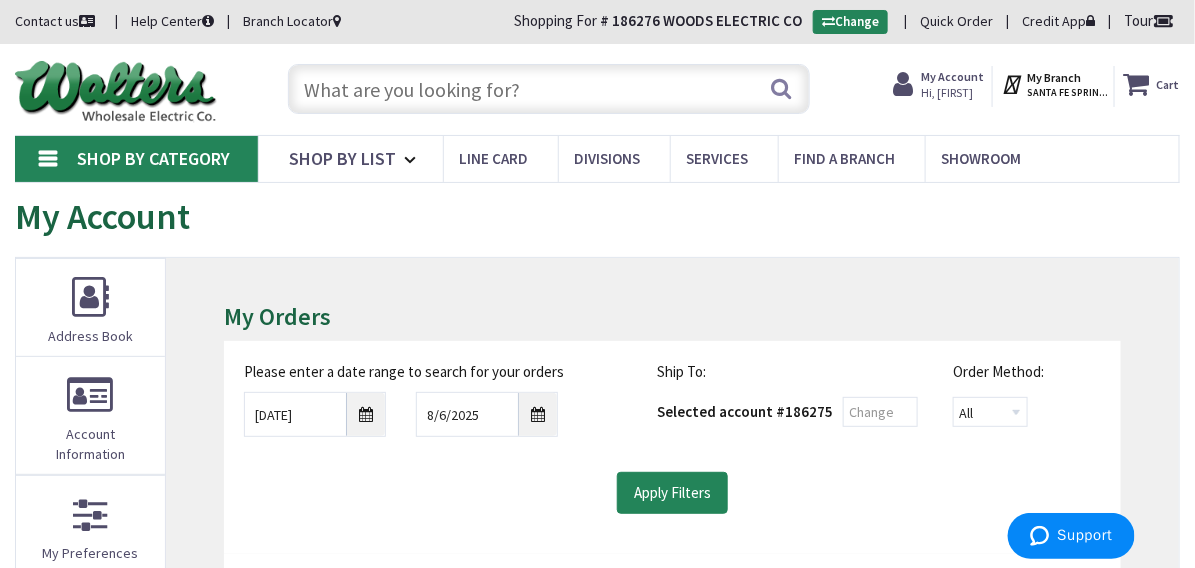 click on "My Account" at bounding box center [952, 76] 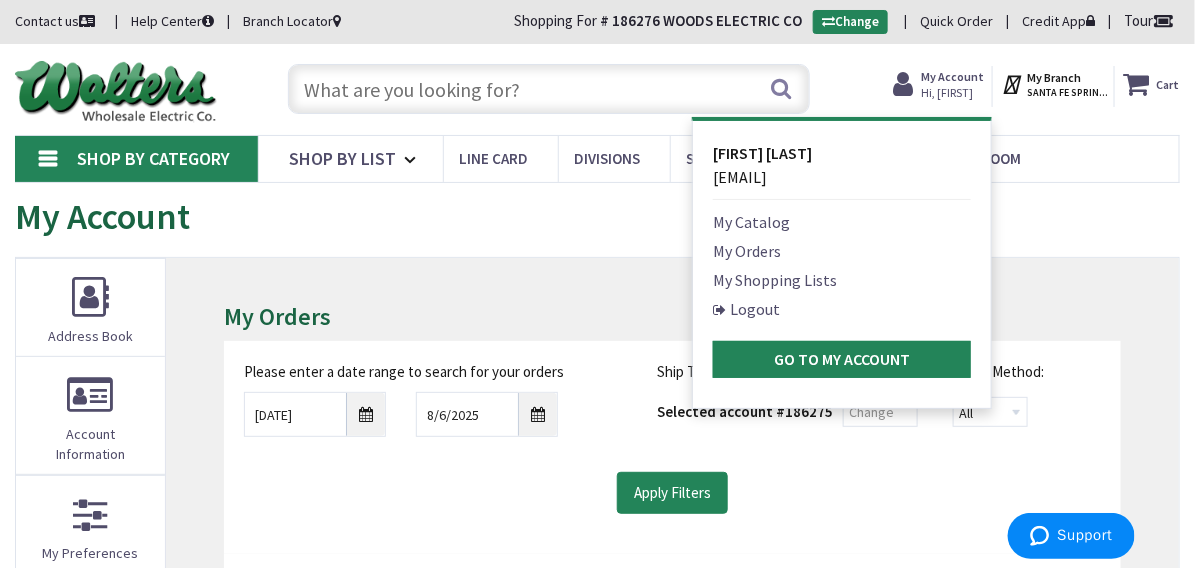 click on "Logout" at bounding box center [746, 309] 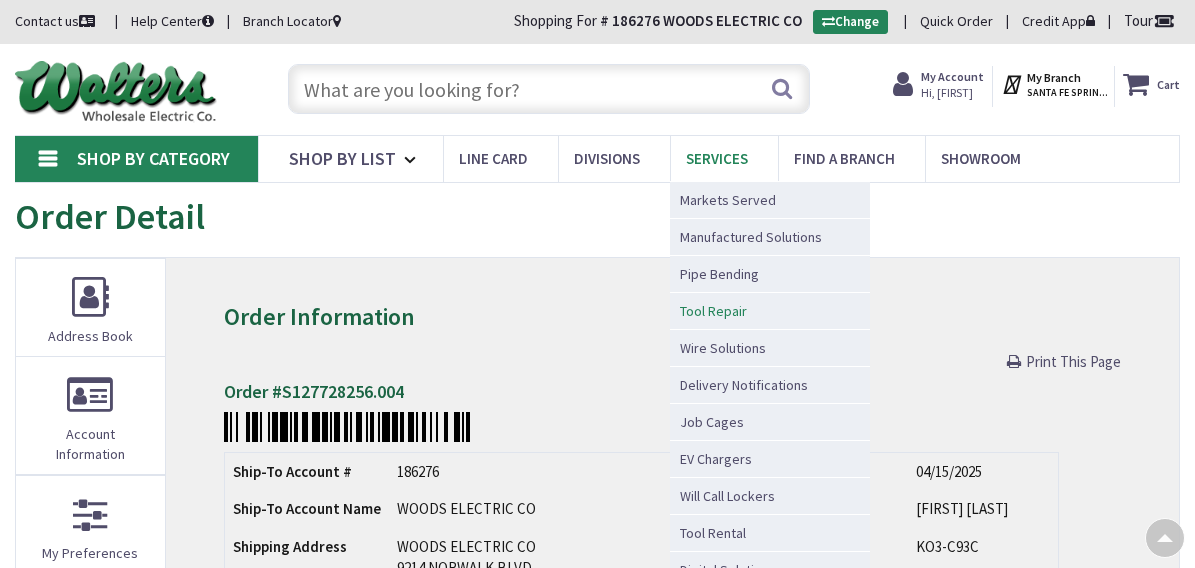 scroll, scrollTop: 102, scrollLeft: 0, axis: vertical 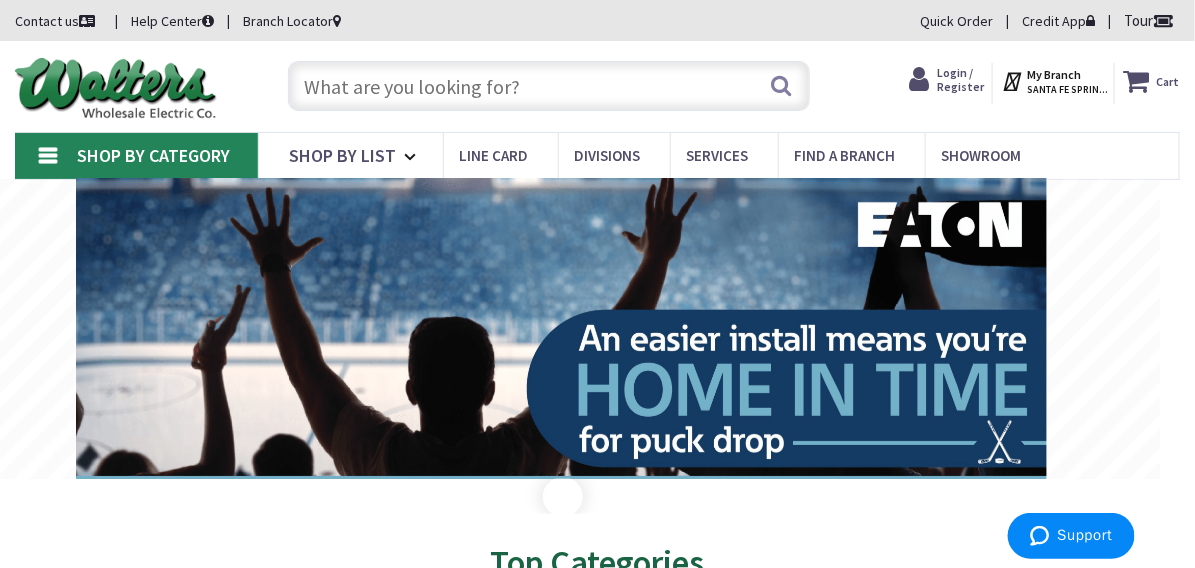 click on "Login / Register" at bounding box center [960, 79] 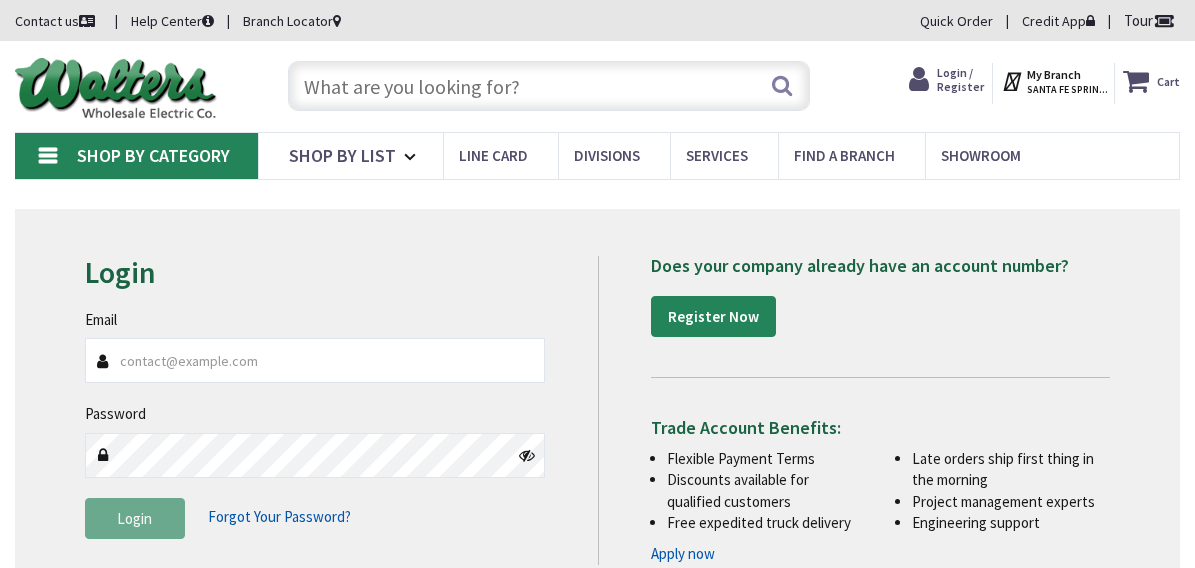 scroll, scrollTop: 0, scrollLeft: 0, axis: both 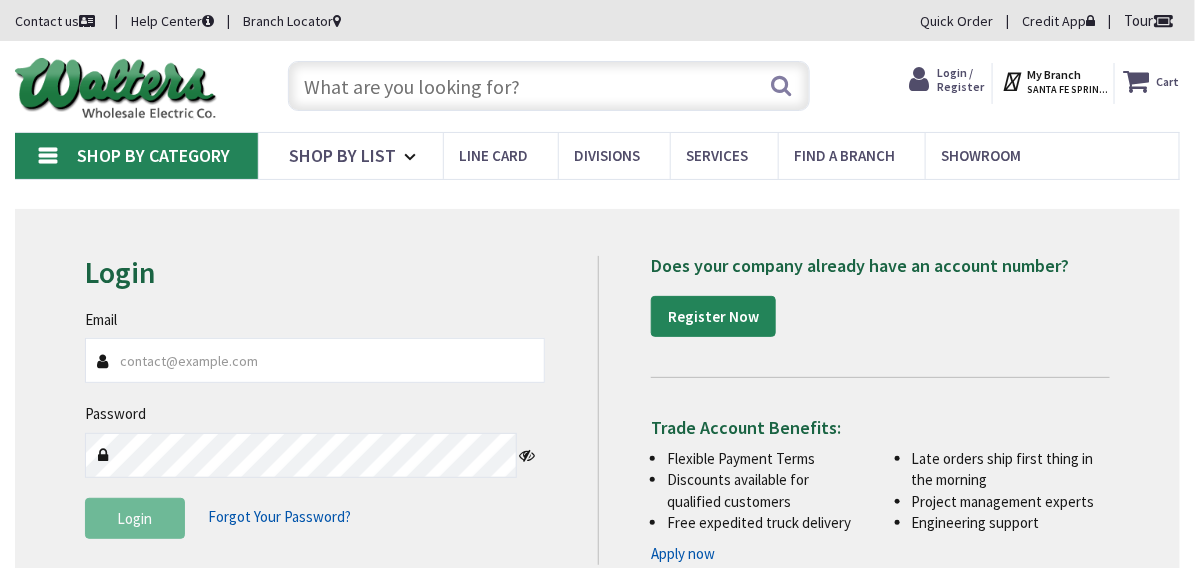 type on "[EMAIL]" 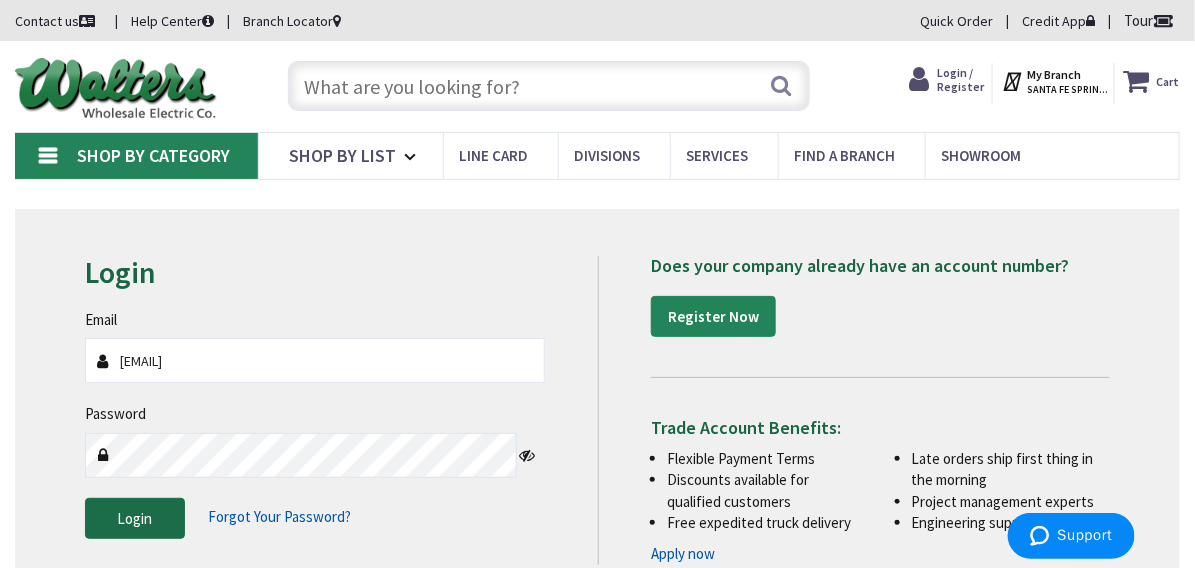 click on "Login" at bounding box center (135, 519) 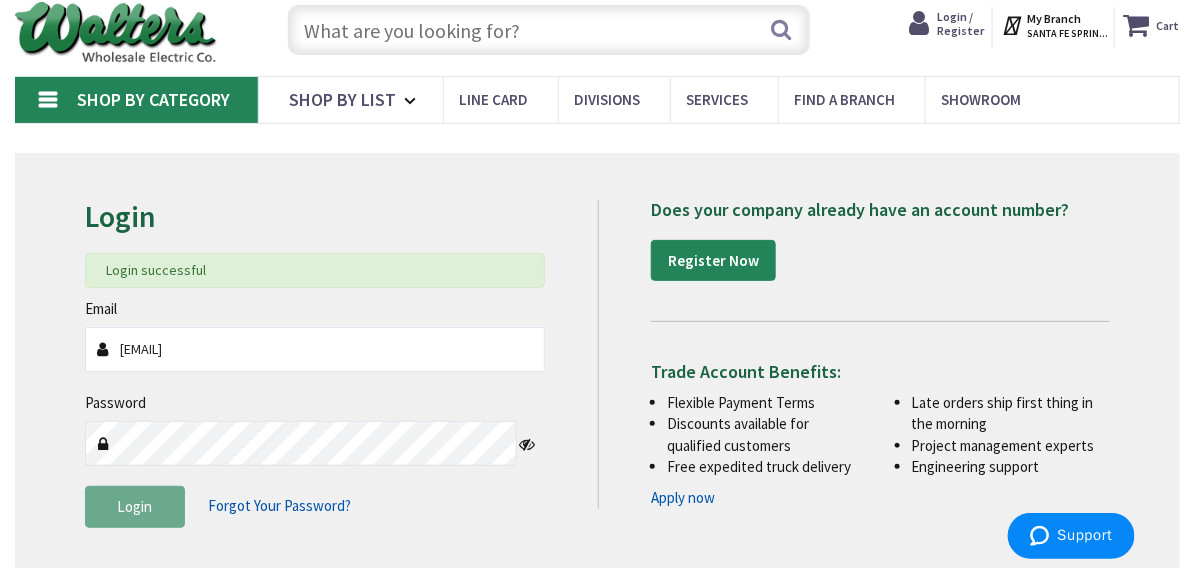 scroll, scrollTop: 137, scrollLeft: 0, axis: vertical 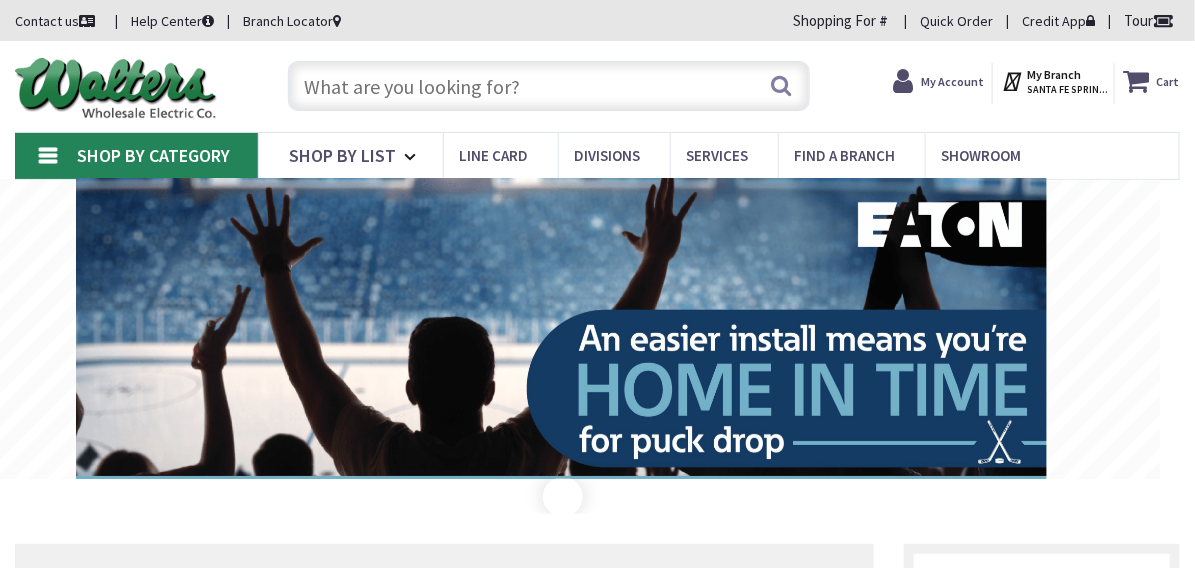 click on "My Account" at bounding box center (952, 81) 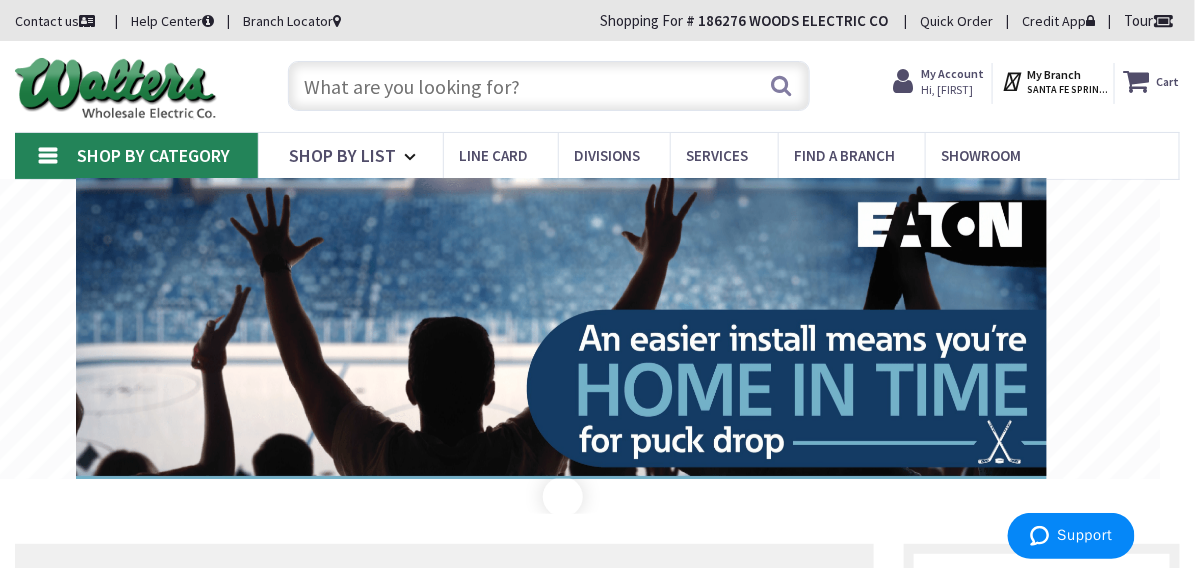 click on "My Account" at bounding box center [952, 73] 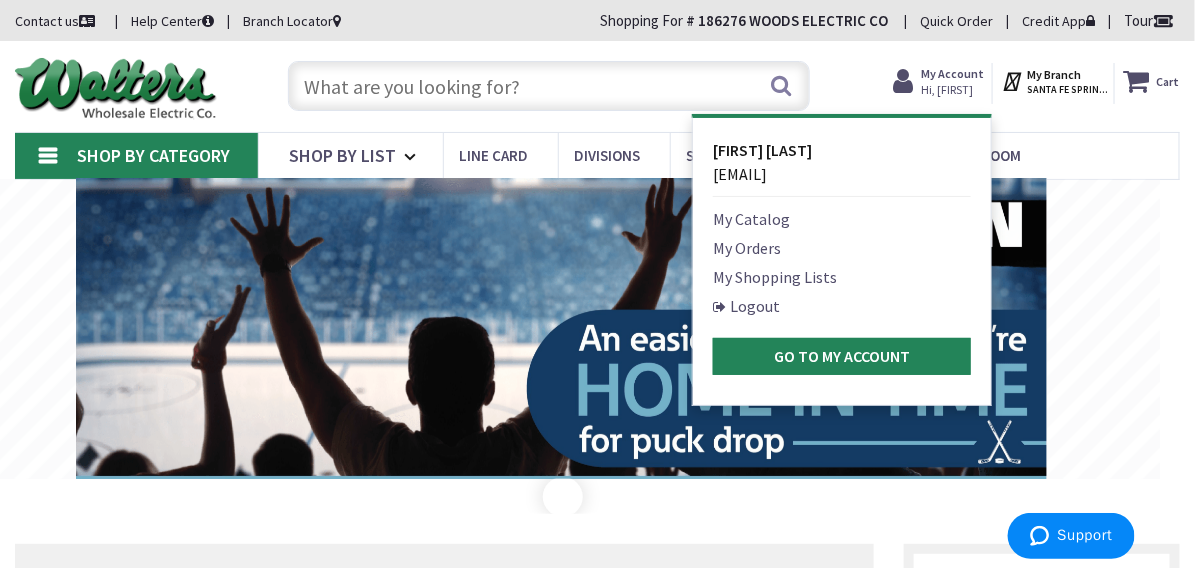 scroll, scrollTop: 0, scrollLeft: 0, axis: both 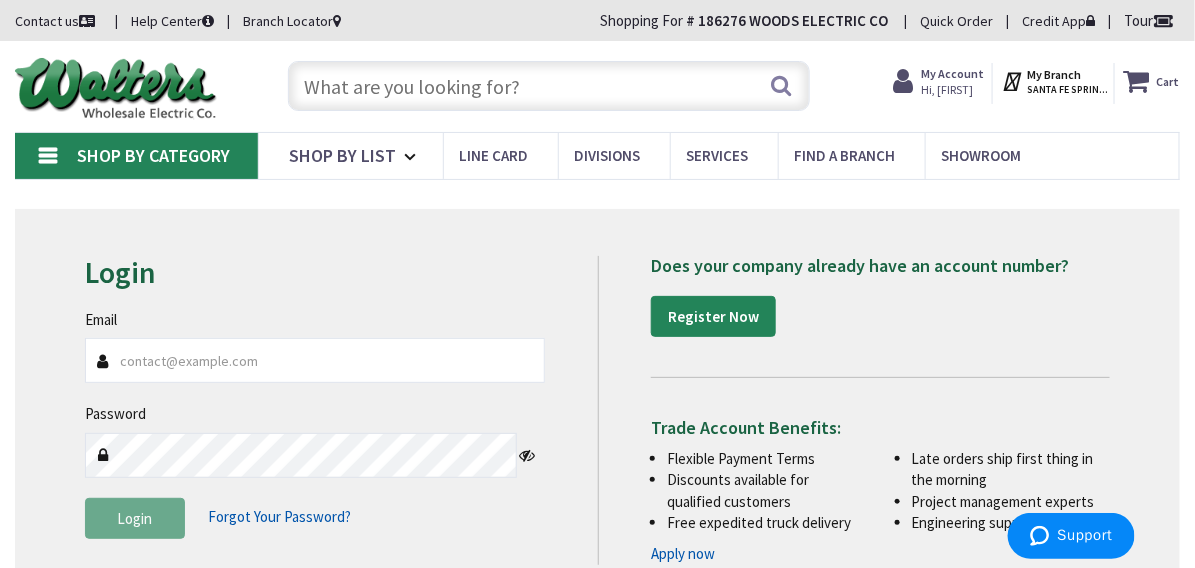 type on "[EMAIL]" 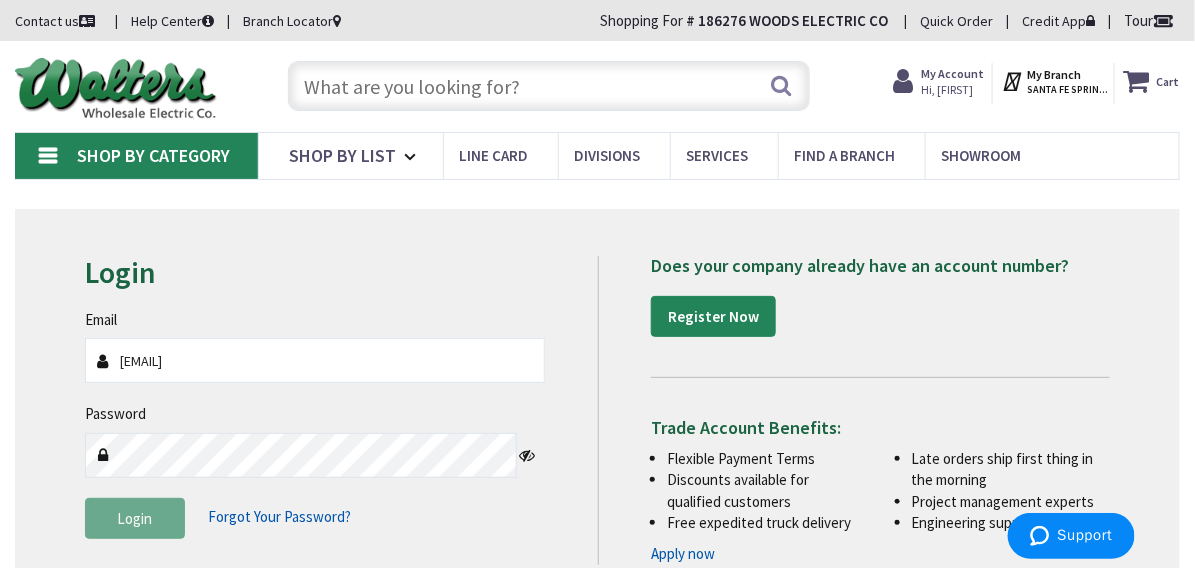 click on "Email
rich@woodselectric.com
Password
Login
Forgot Your Password?" at bounding box center [315, 434] 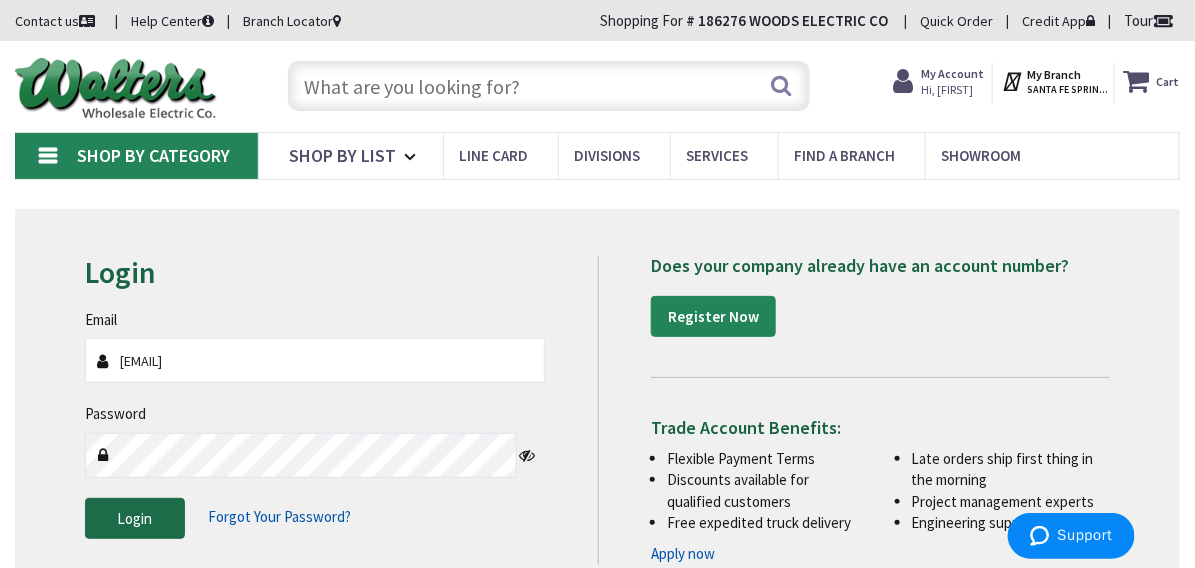 click on "Login" at bounding box center (135, 519) 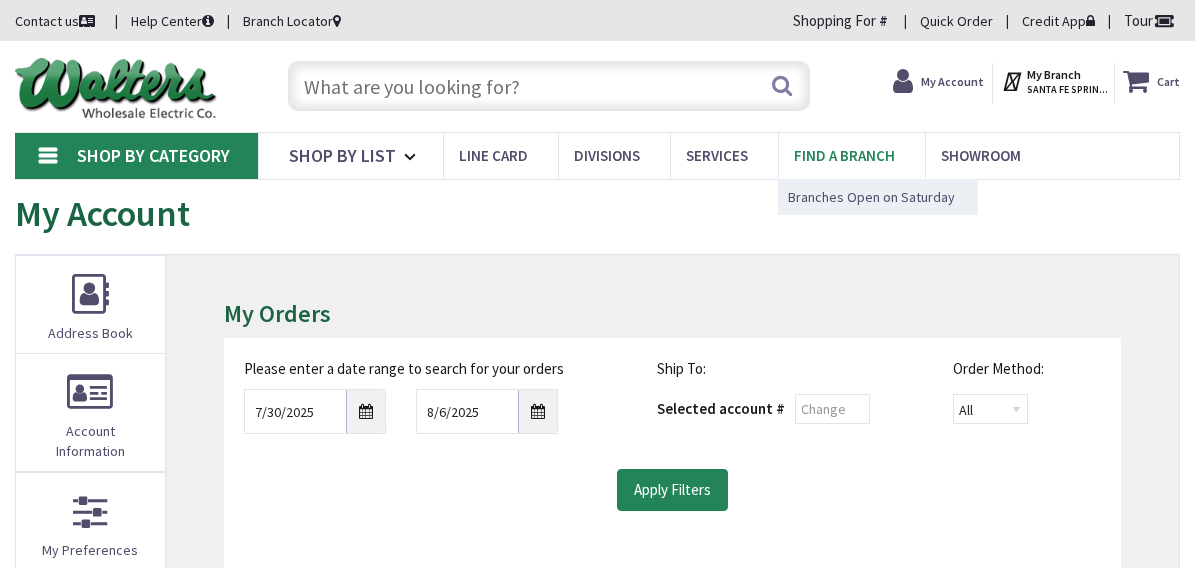 scroll, scrollTop: 0, scrollLeft: 0, axis: both 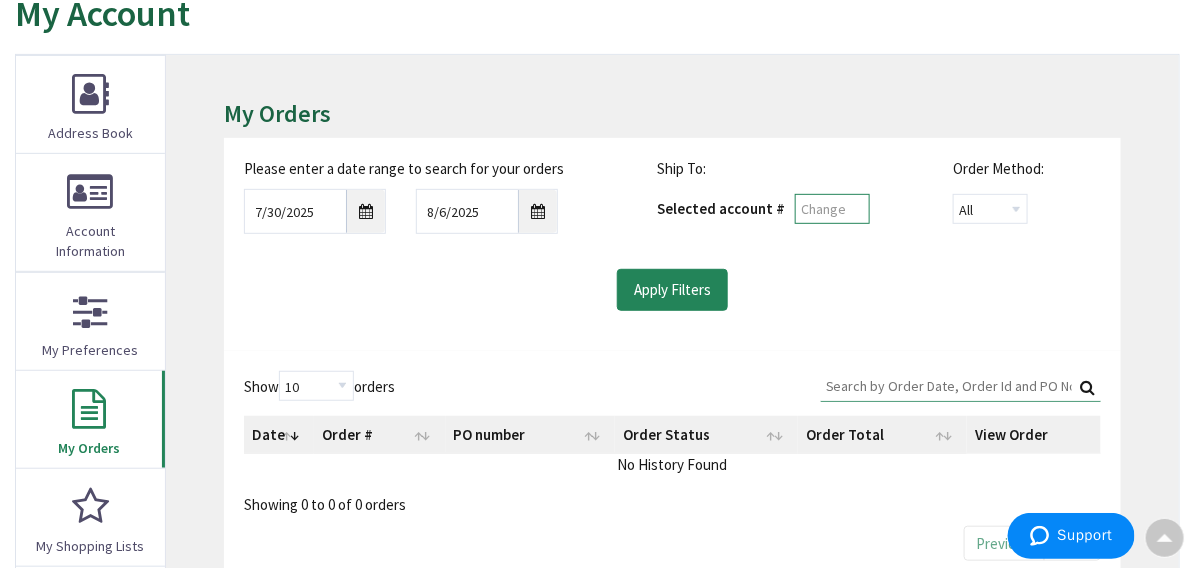 click at bounding box center [832, 209] 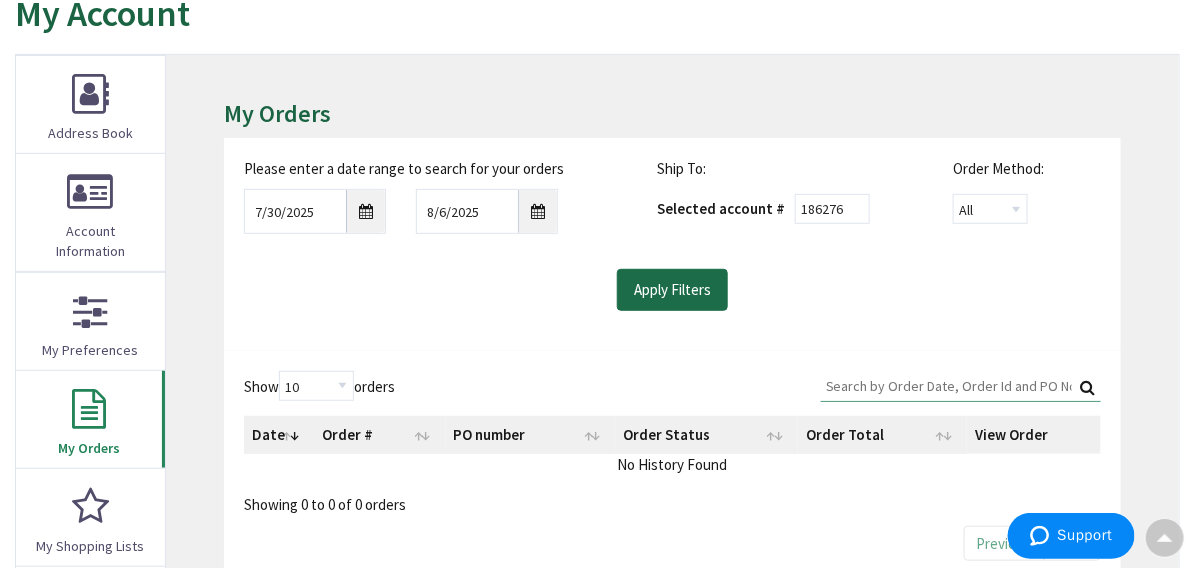 click on "Apply Filters" at bounding box center [672, 290] 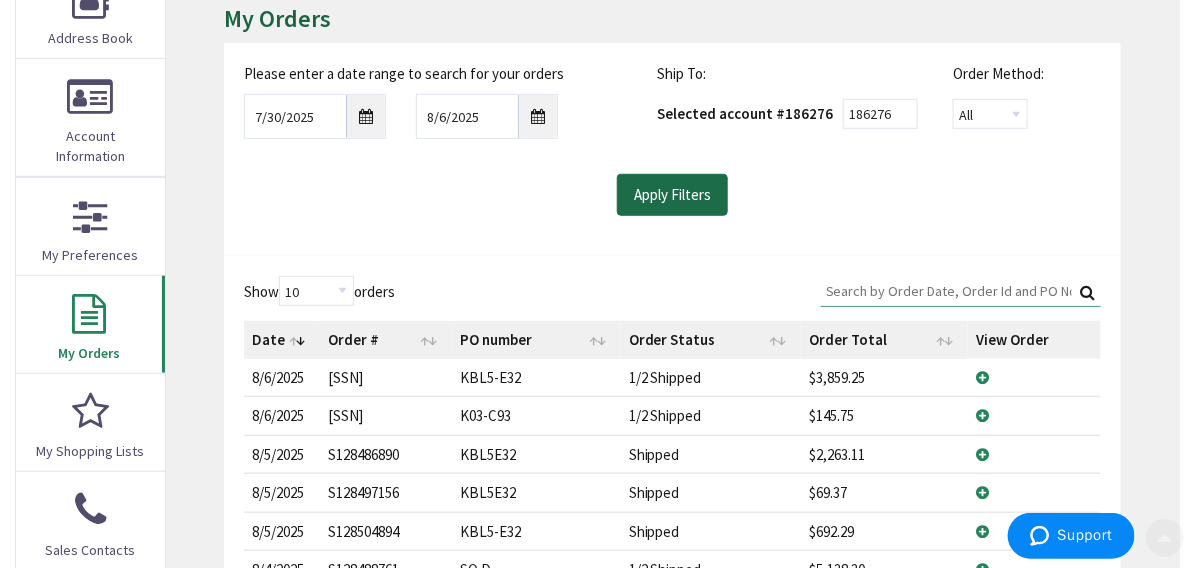 scroll, scrollTop: 300, scrollLeft: 0, axis: vertical 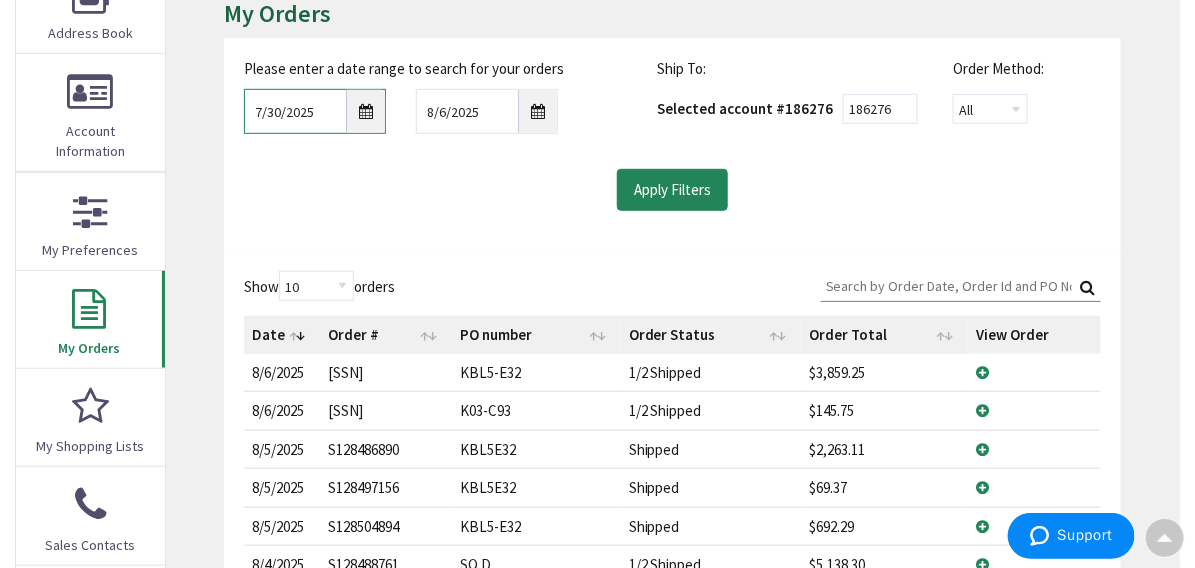 click on "7/30/2025" at bounding box center [315, 111] 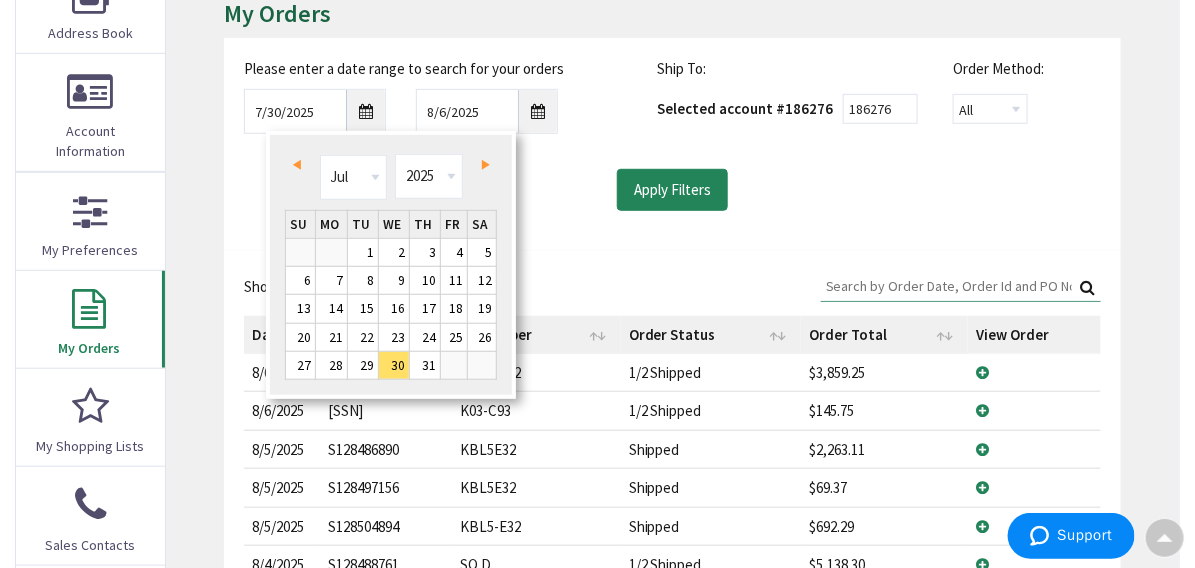 click on "Prev" at bounding box center [300, 165] 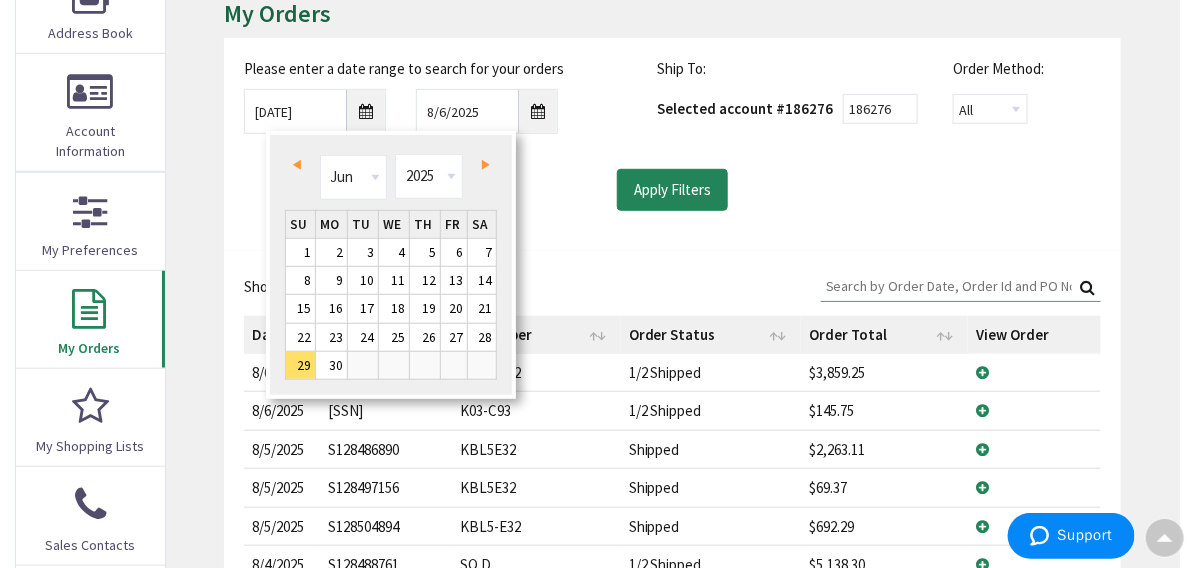 click on "Prev" at bounding box center (300, 165) 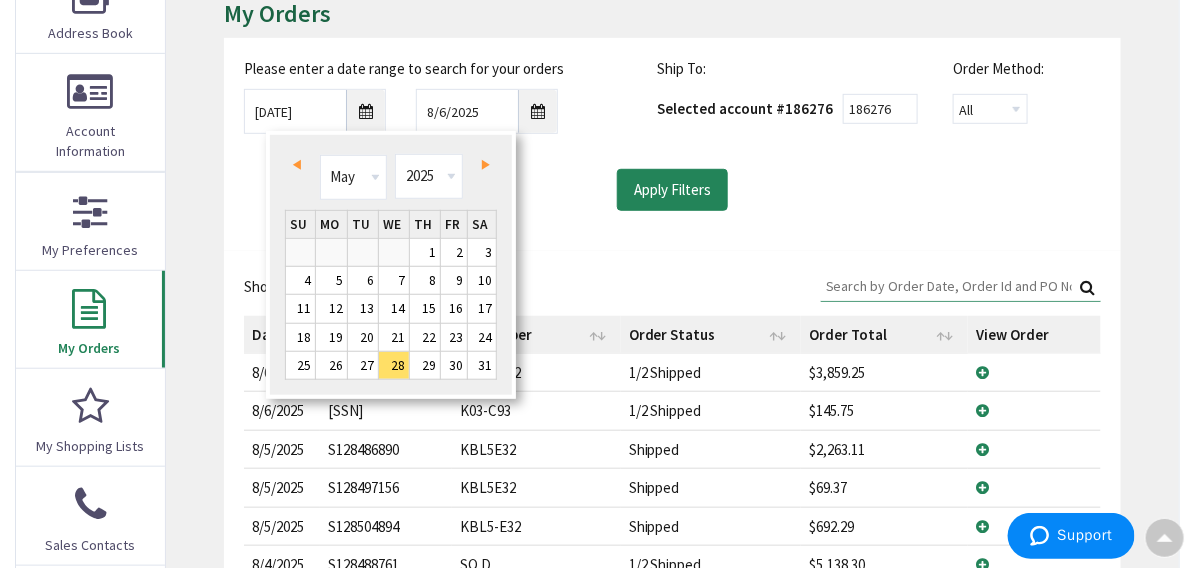 click on "Prev" at bounding box center (300, 165) 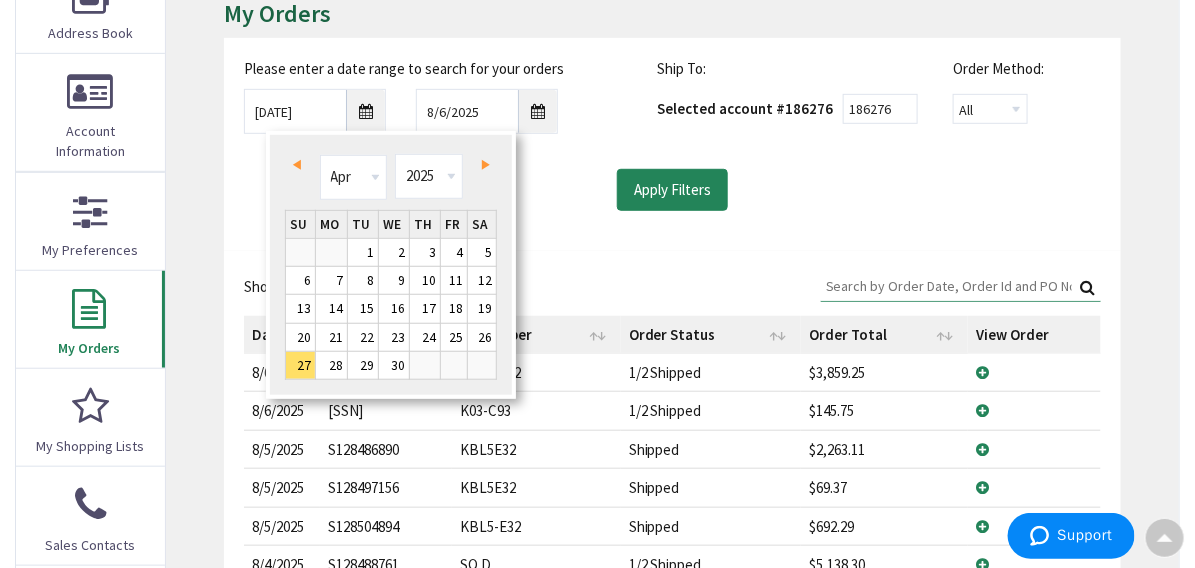 click on "Prev" at bounding box center (300, 165) 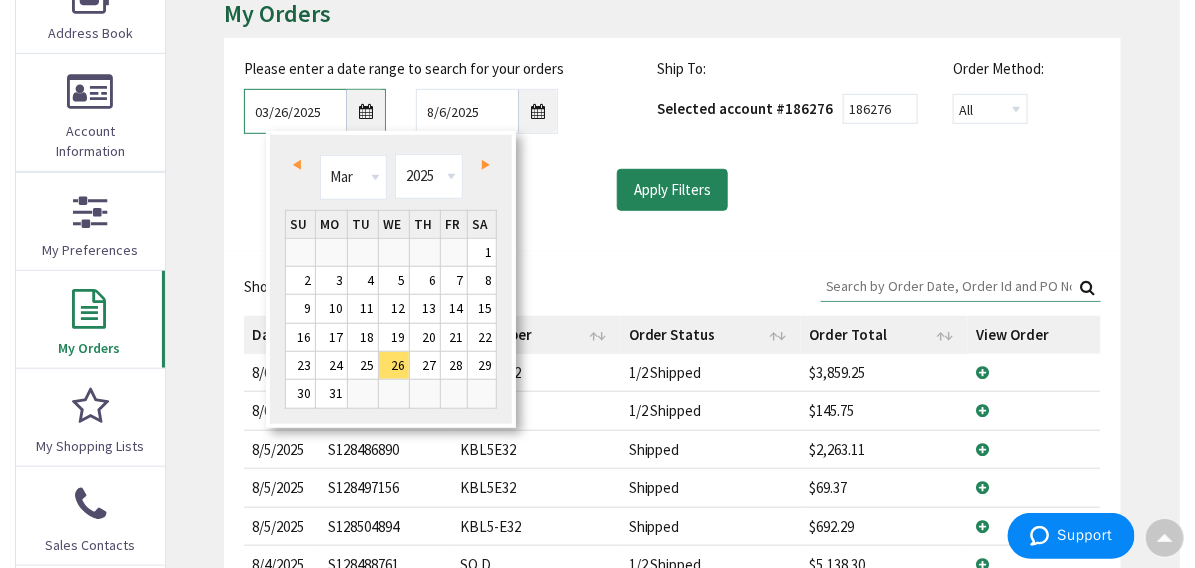 scroll, scrollTop: 302, scrollLeft: 0, axis: vertical 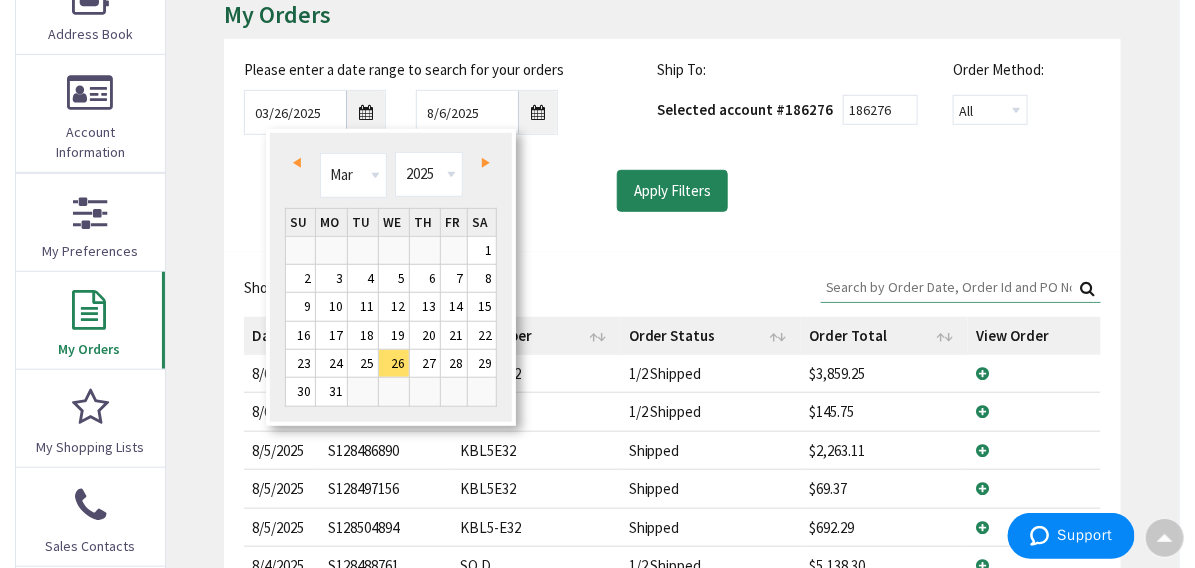 click on "Next" at bounding box center [481, 163] 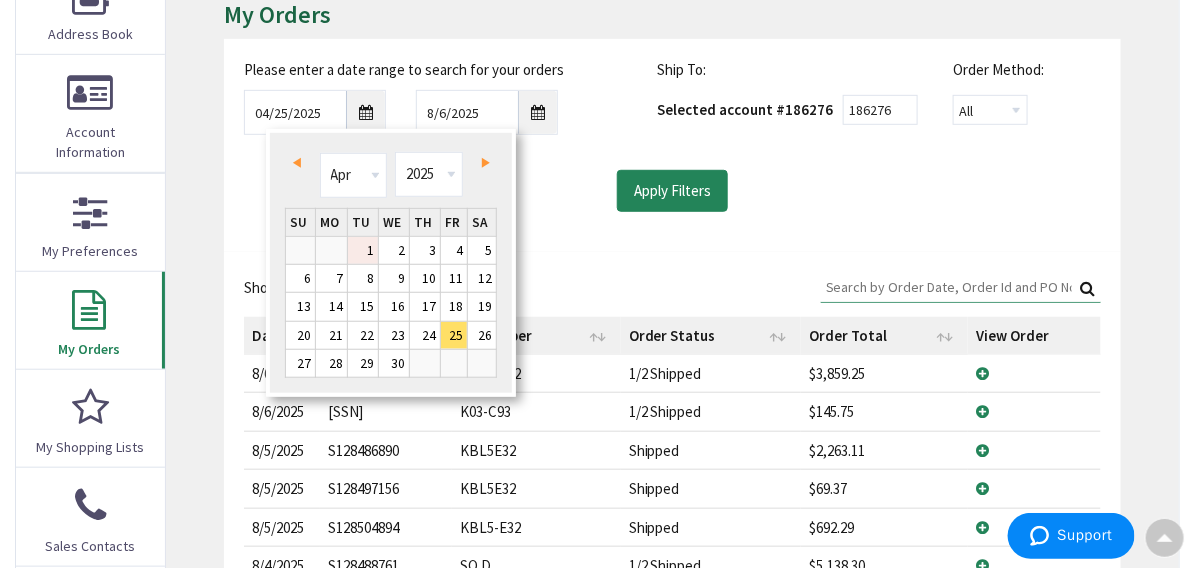 click on "1" at bounding box center (363, 250) 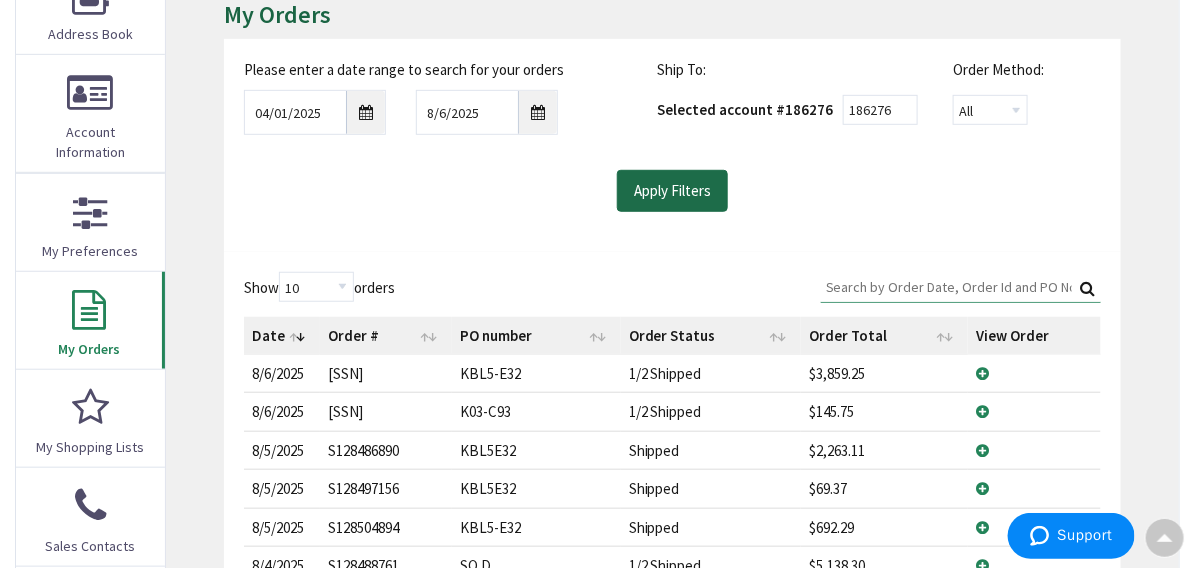 click on "Apply Filters" at bounding box center (672, 191) 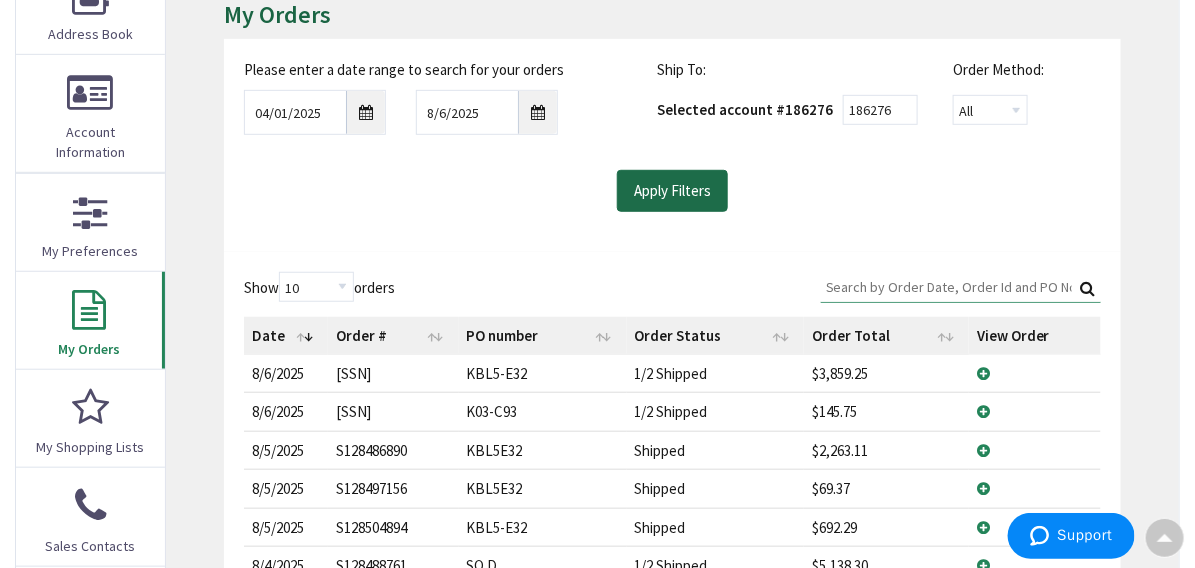 scroll, scrollTop: 402, scrollLeft: 0, axis: vertical 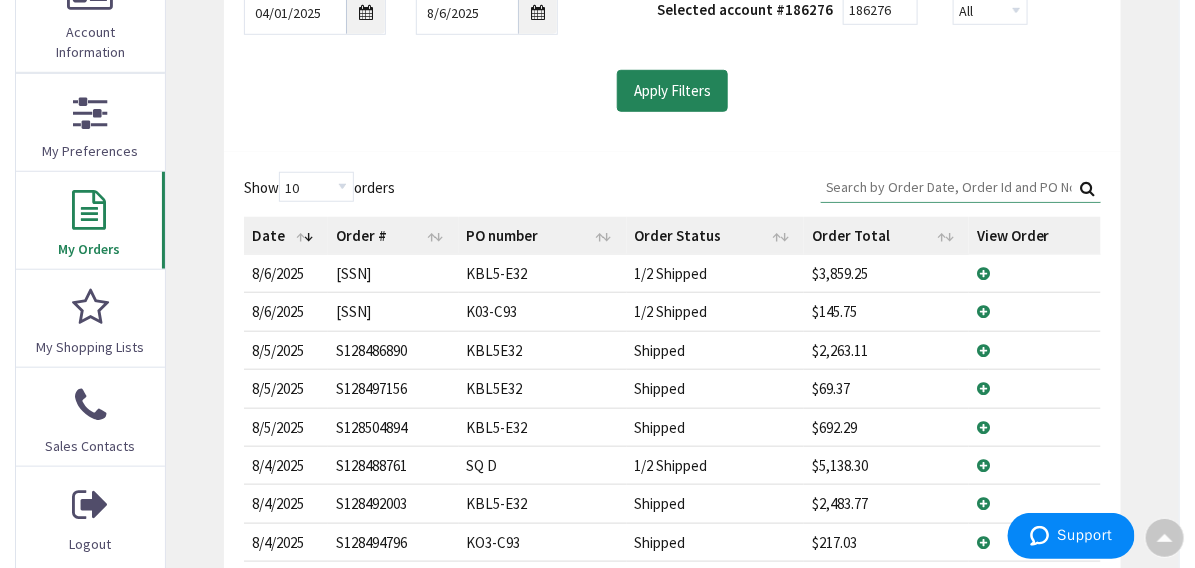 click on "View Details" at bounding box center [1035, 311] 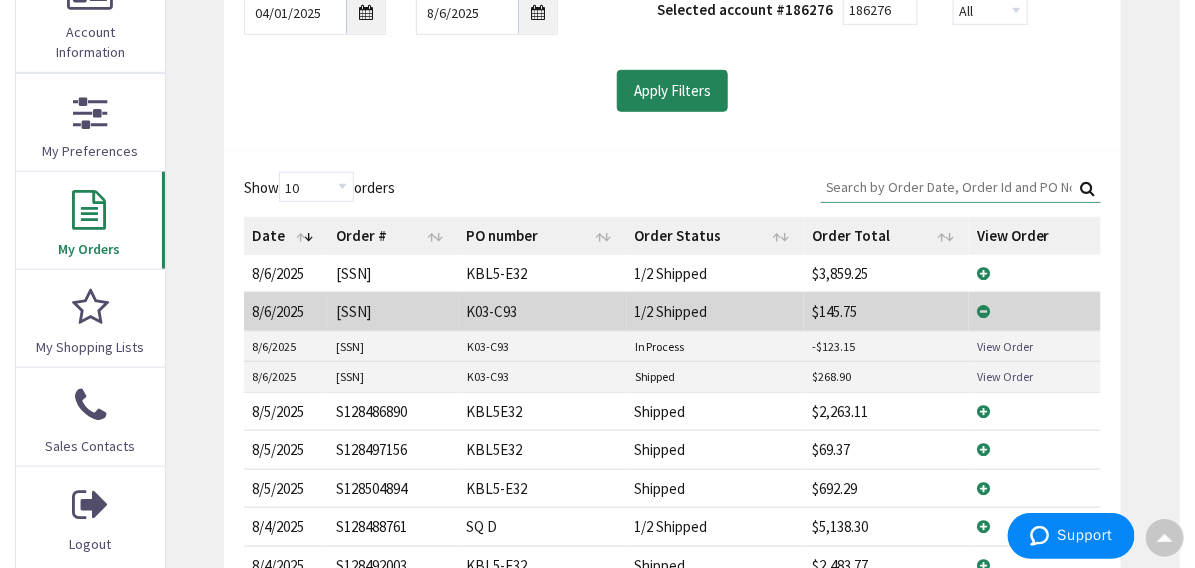 click on "Search:" at bounding box center [961, 187] 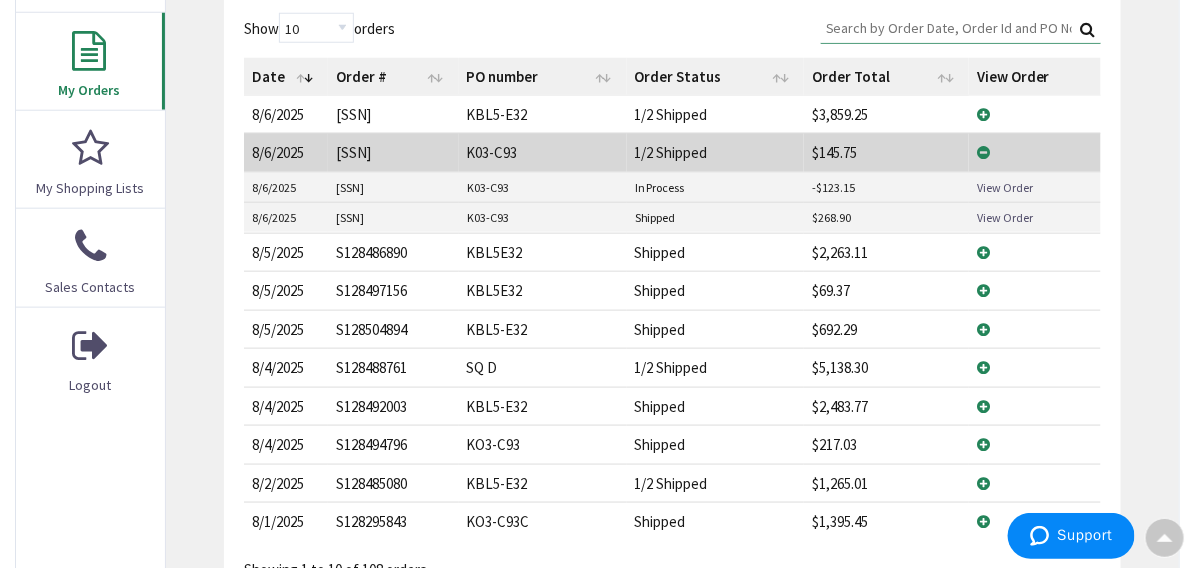 scroll, scrollTop: 602, scrollLeft: 0, axis: vertical 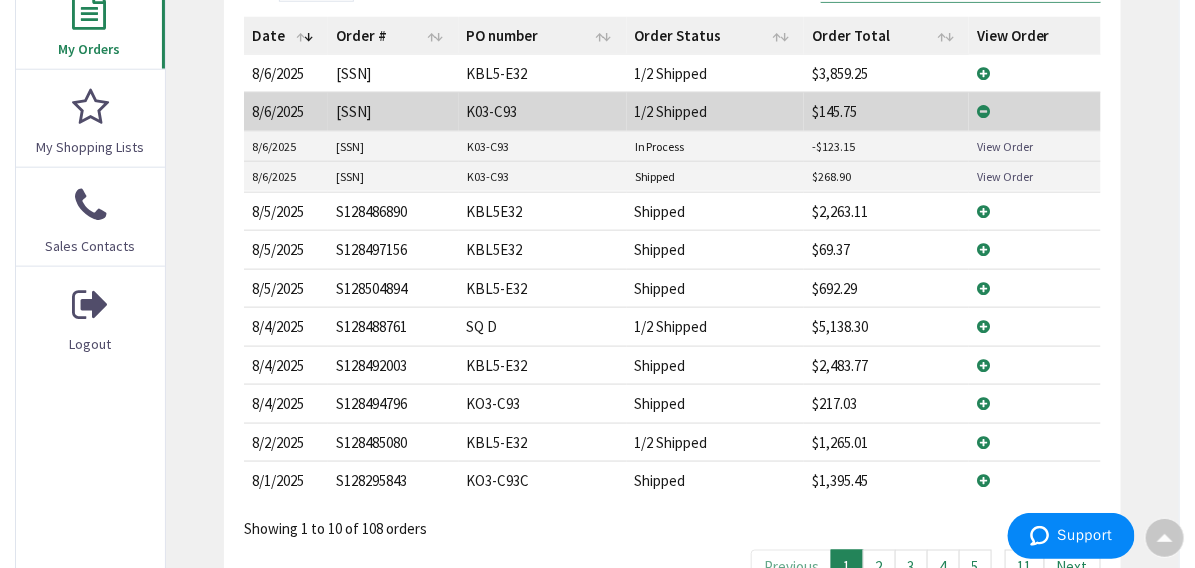 click on "View Details" at bounding box center (1035, 403) 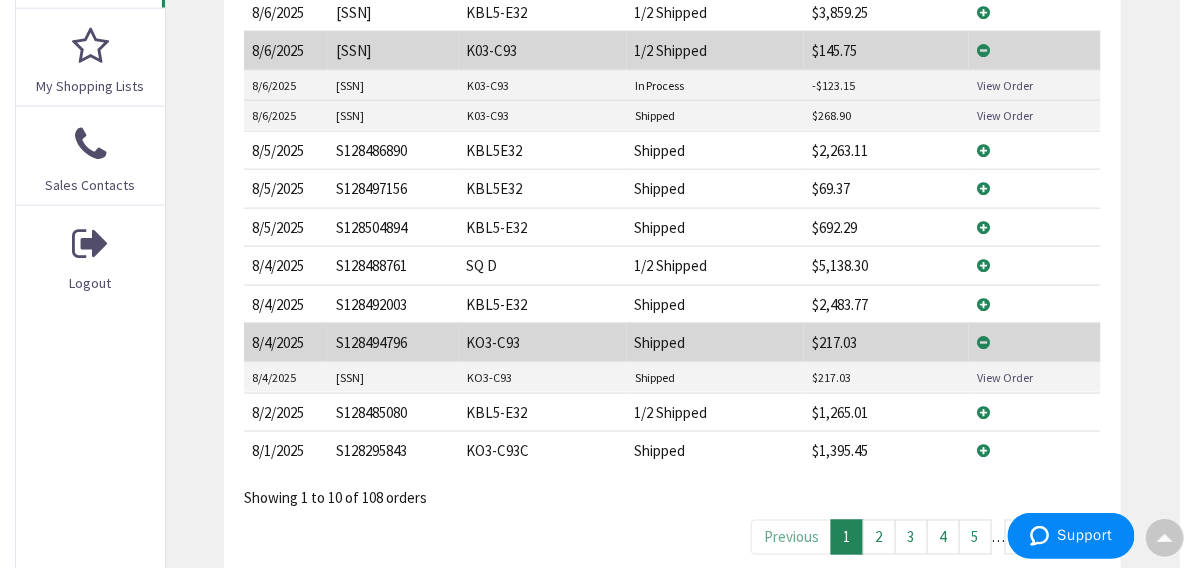 scroll, scrollTop: 702, scrollLeft: 0, axis: vertical 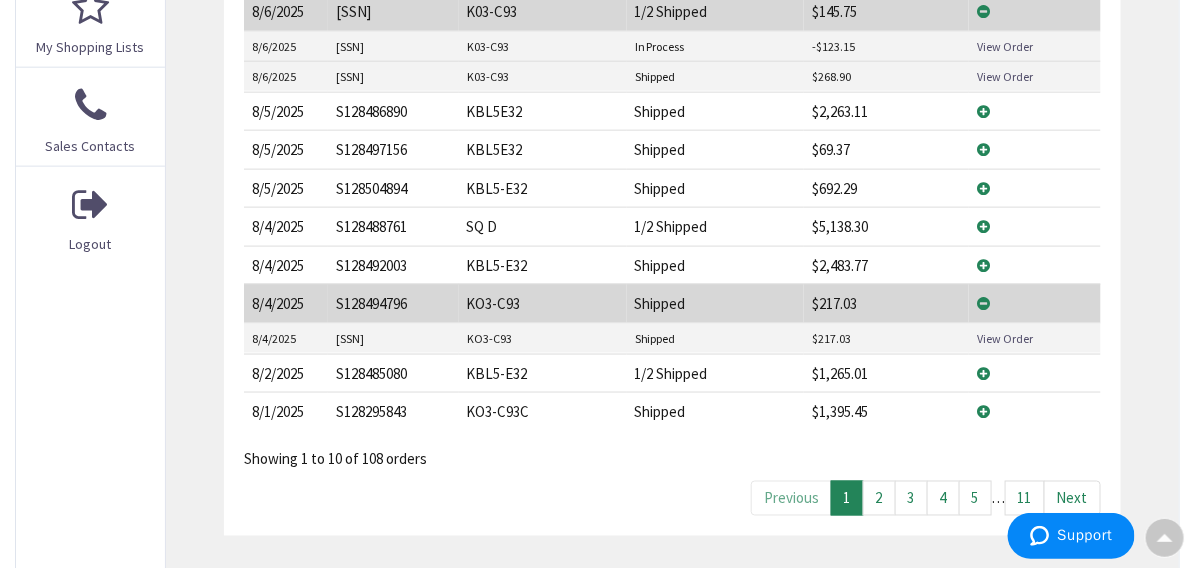 click on "View Details" at bounding box center [0, 0] 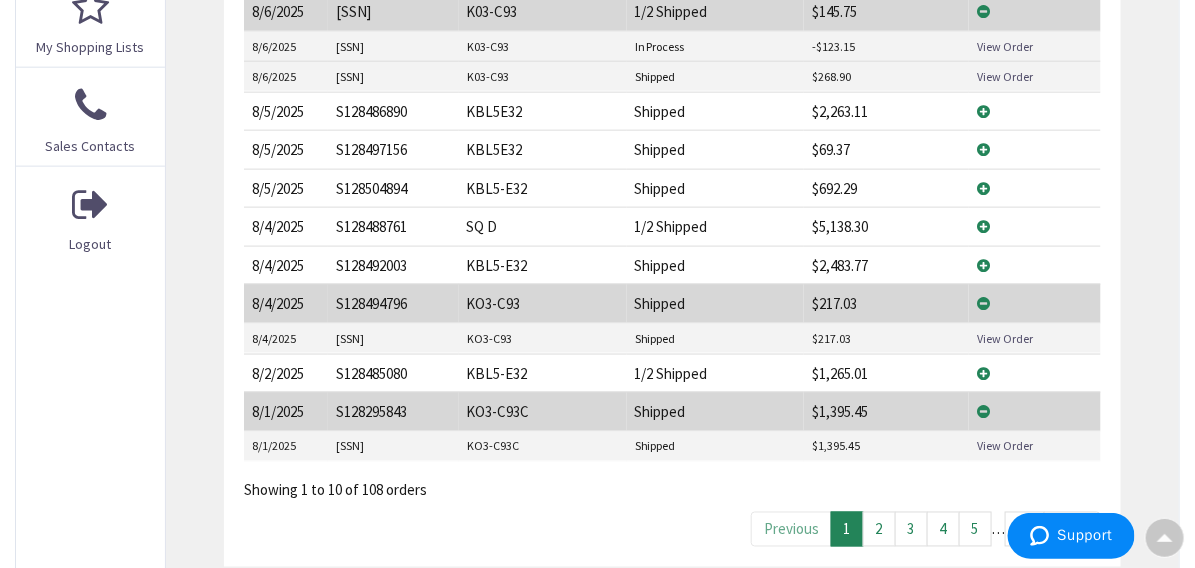 click on "2" at bounding box center (879, 529) 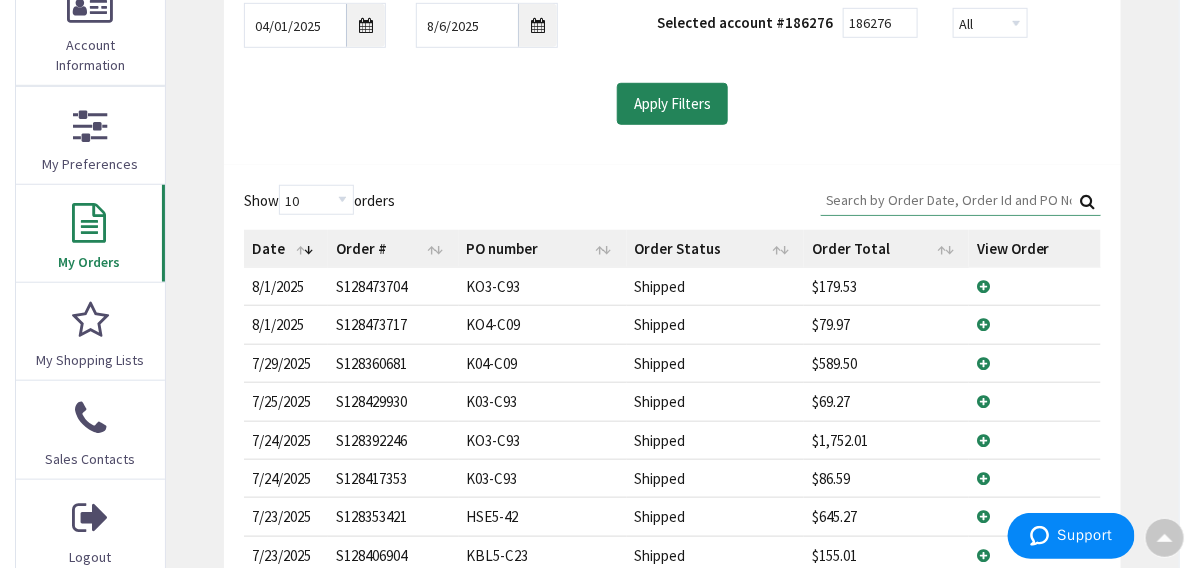 scroll, scrollTop: 402, scrollLeft: 0, axis: vertical 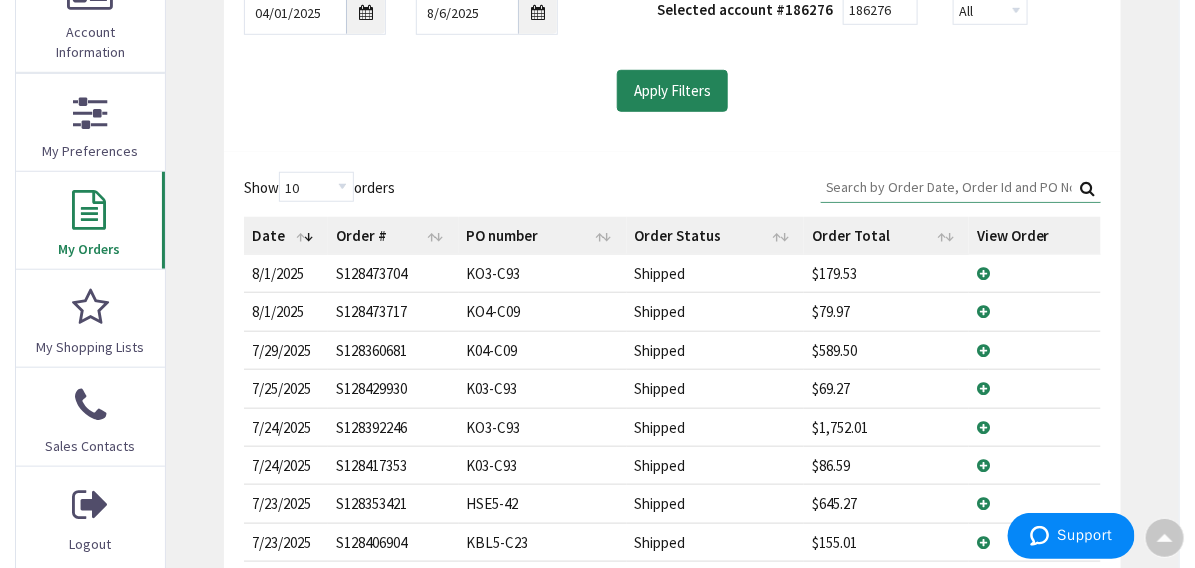 click on "View Details" at bounding box center (0, 0) 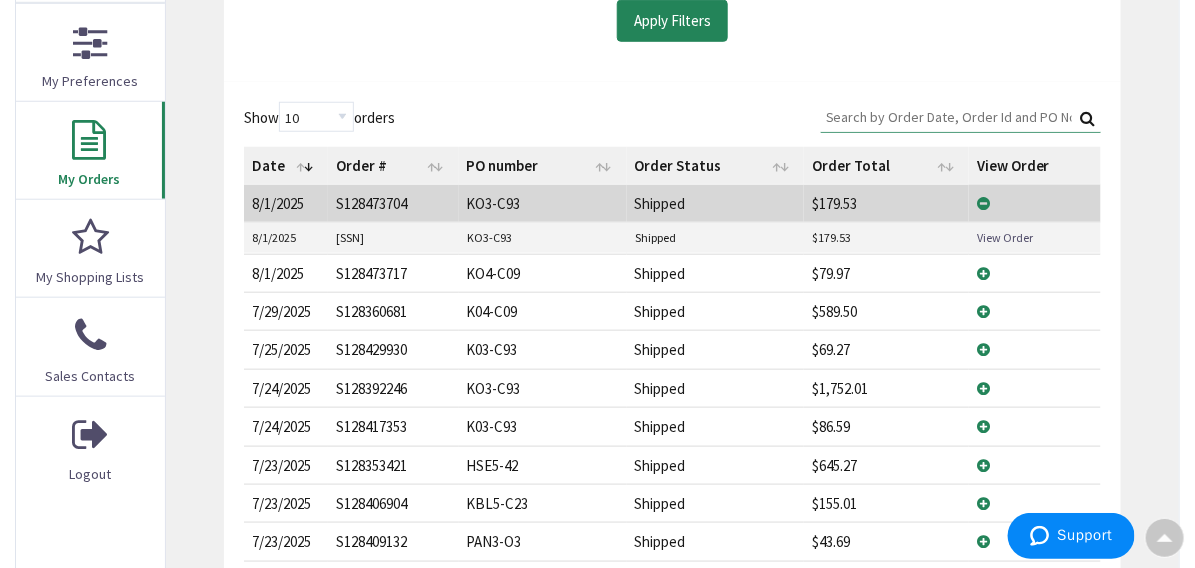 scroll, scrollTop: 502, scrollLeft: 0, axis: vertical 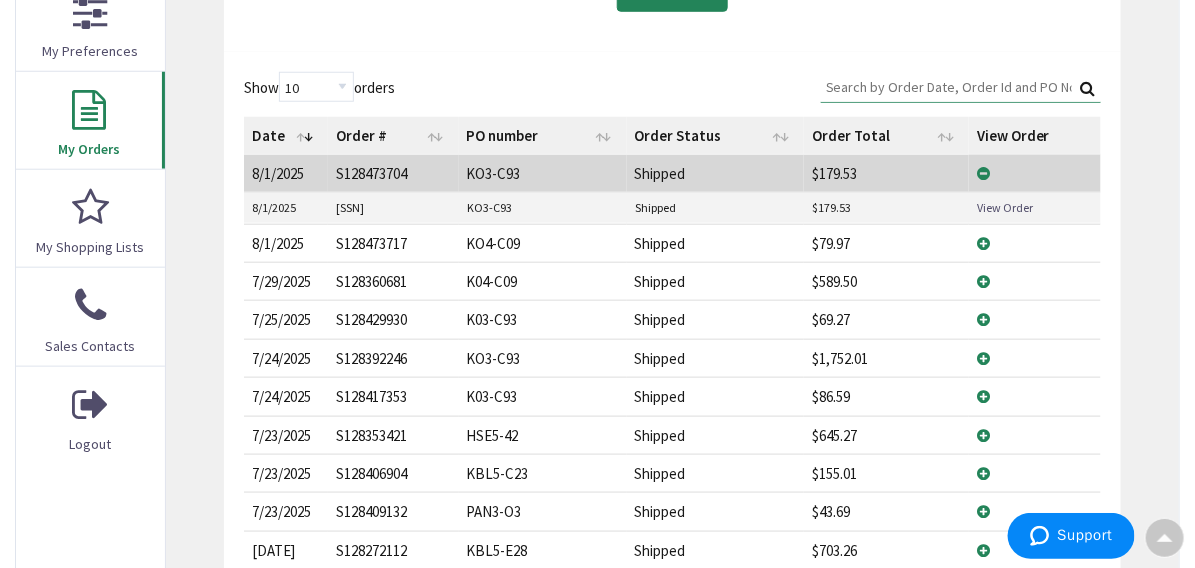 click on "View Details" at bounding box center [1035, 358] 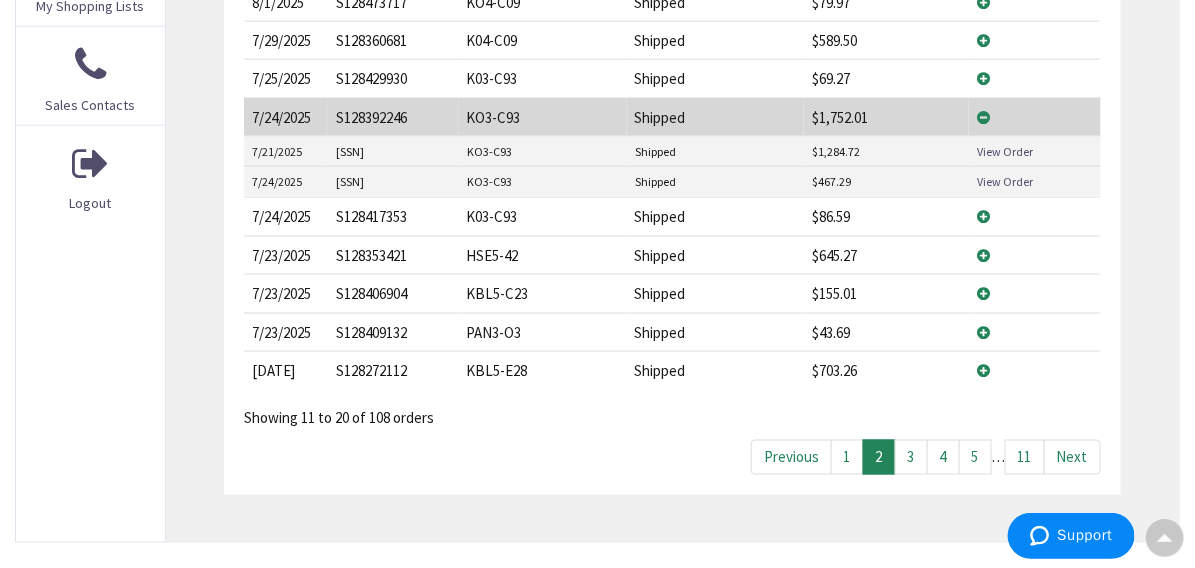 scroll, scrollTop: 802, scrollLeft: 0, axis: vertical 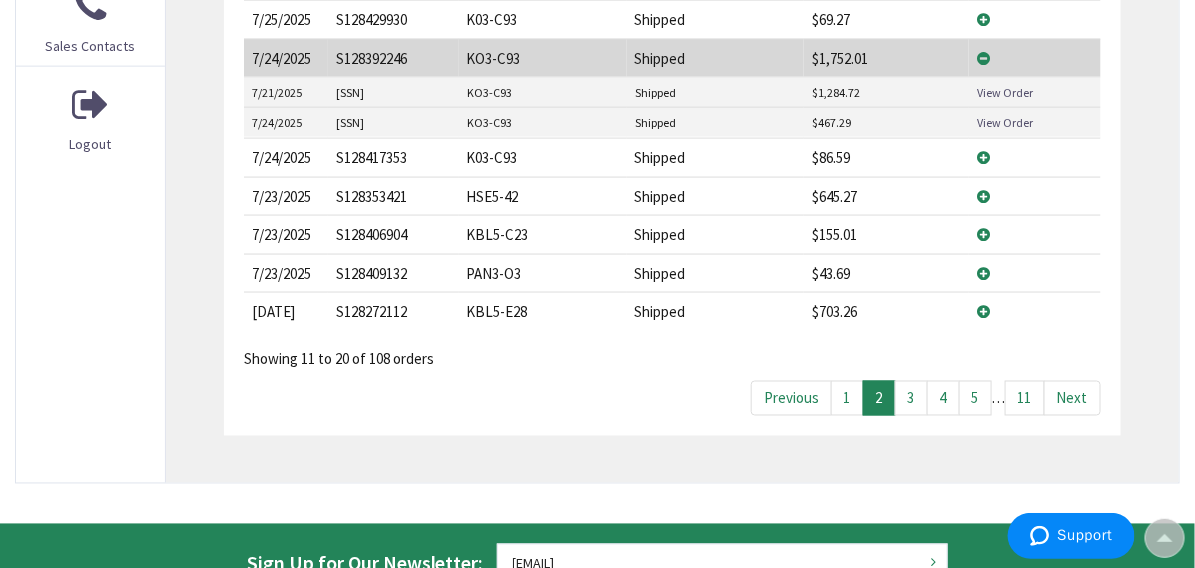 click on "3" at bounding box center (911, 398) 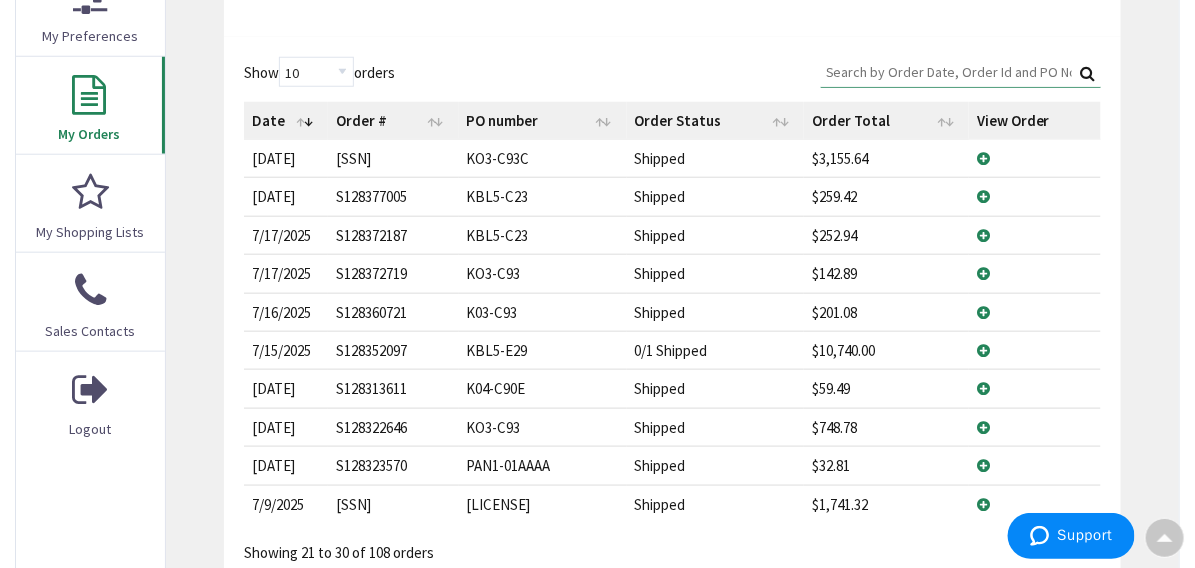 scroll, scrollTop: 502, scrollLeft: 0, axis: vertical 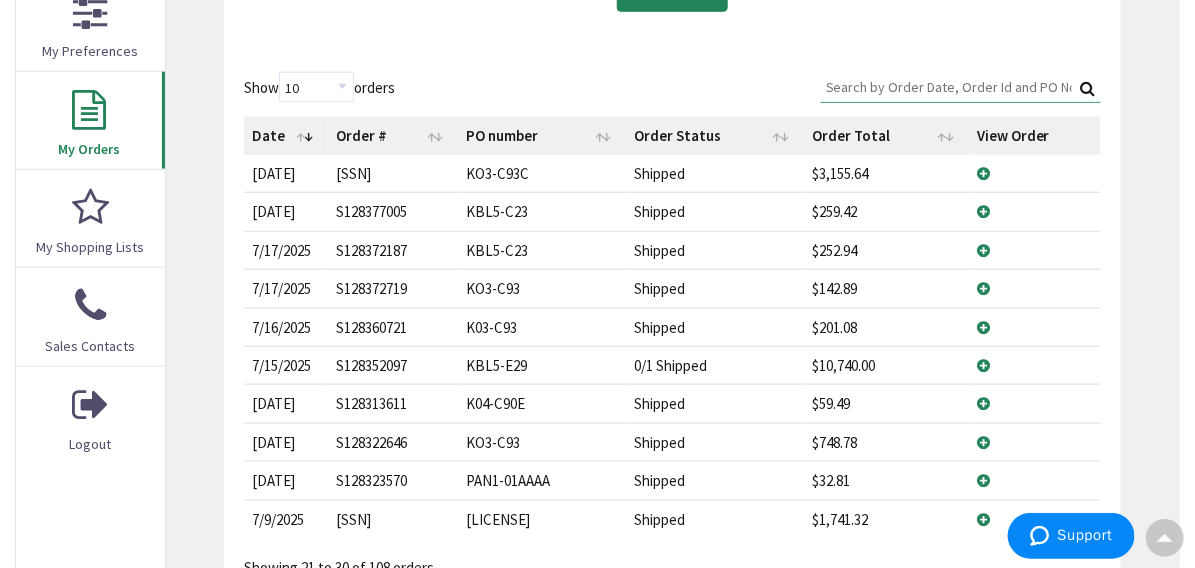 click on "View Details" at bounding box center [1035, 173] 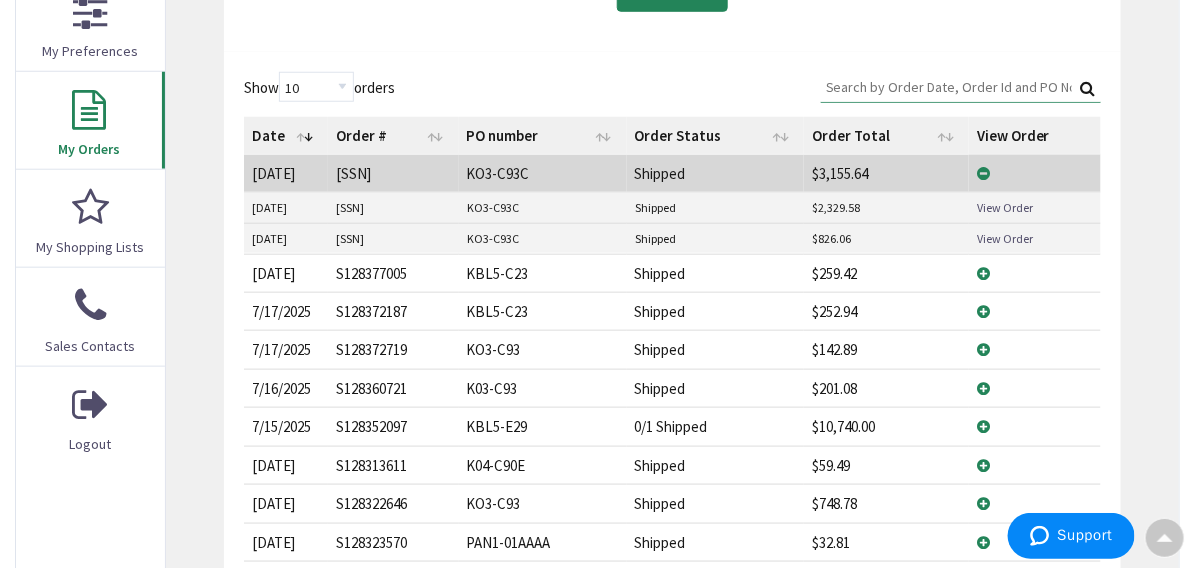 click on "View Order" at bounding box center [1005, 238] 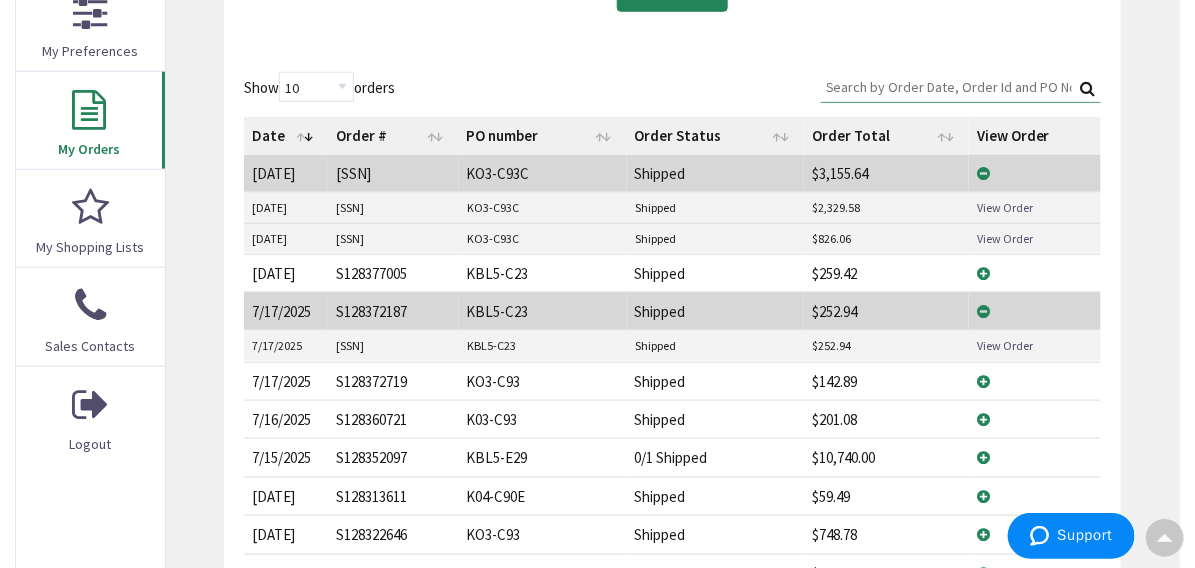click on "View Order" at bounding box center (1005, 345) 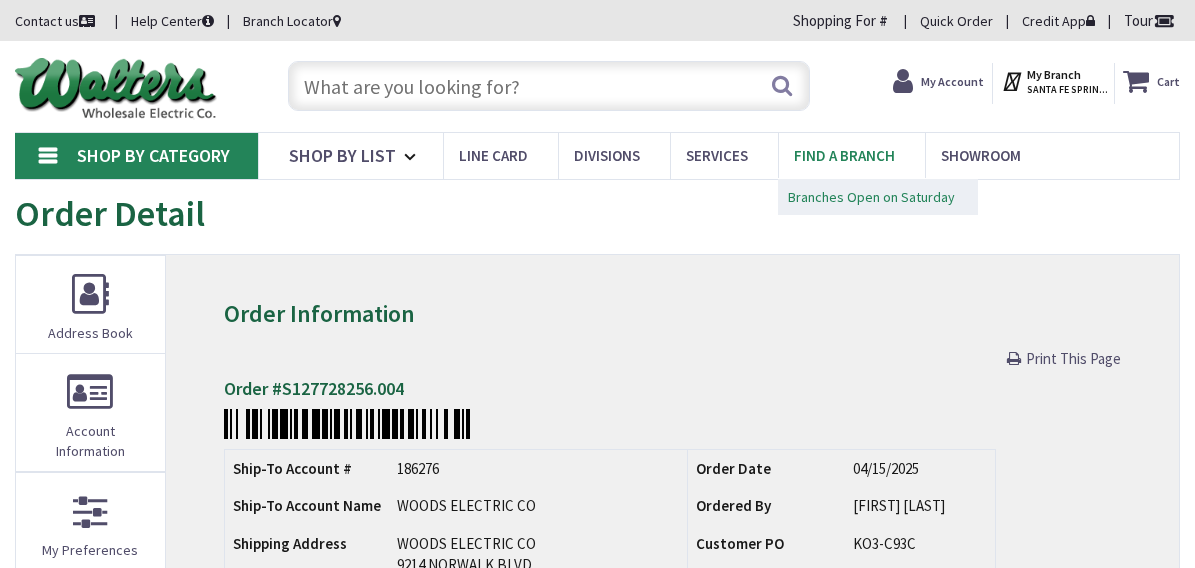 scroll, scrollTop: 0, scrollLeft: 0, axis: both 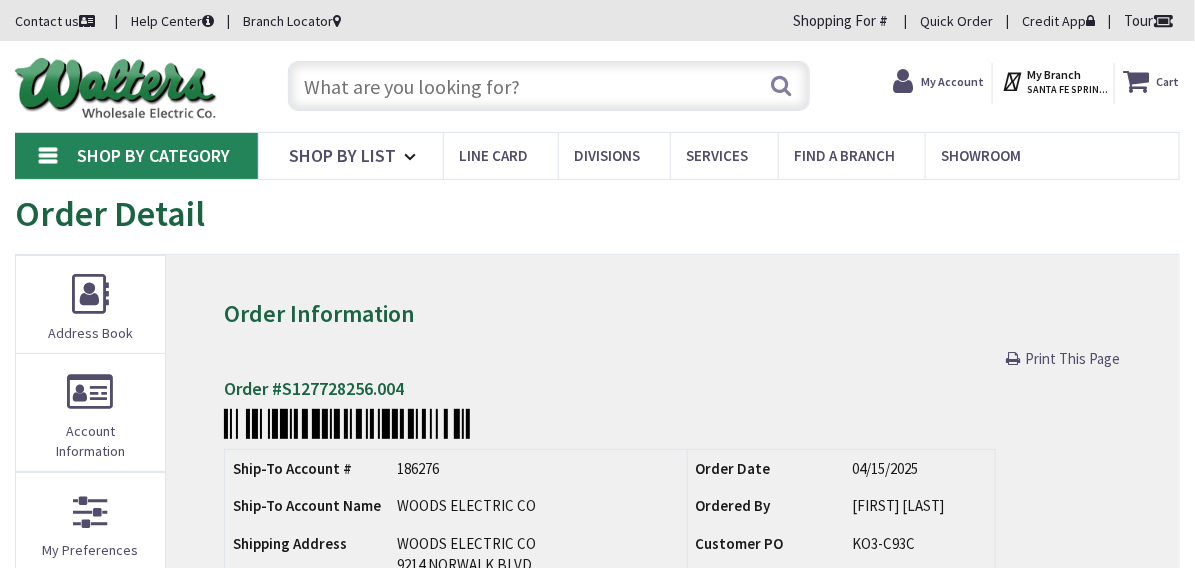 click on "Print This Page" at bounding box center [672, 358] 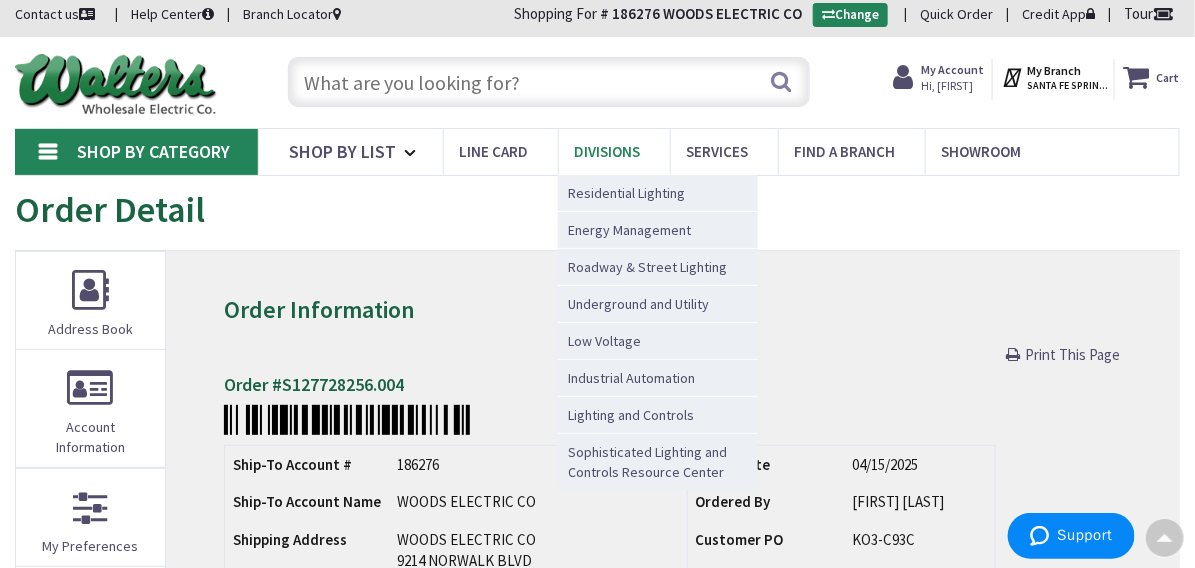 scroll, scrollTop: 2, scrollLeft: 0, axis: vertical 